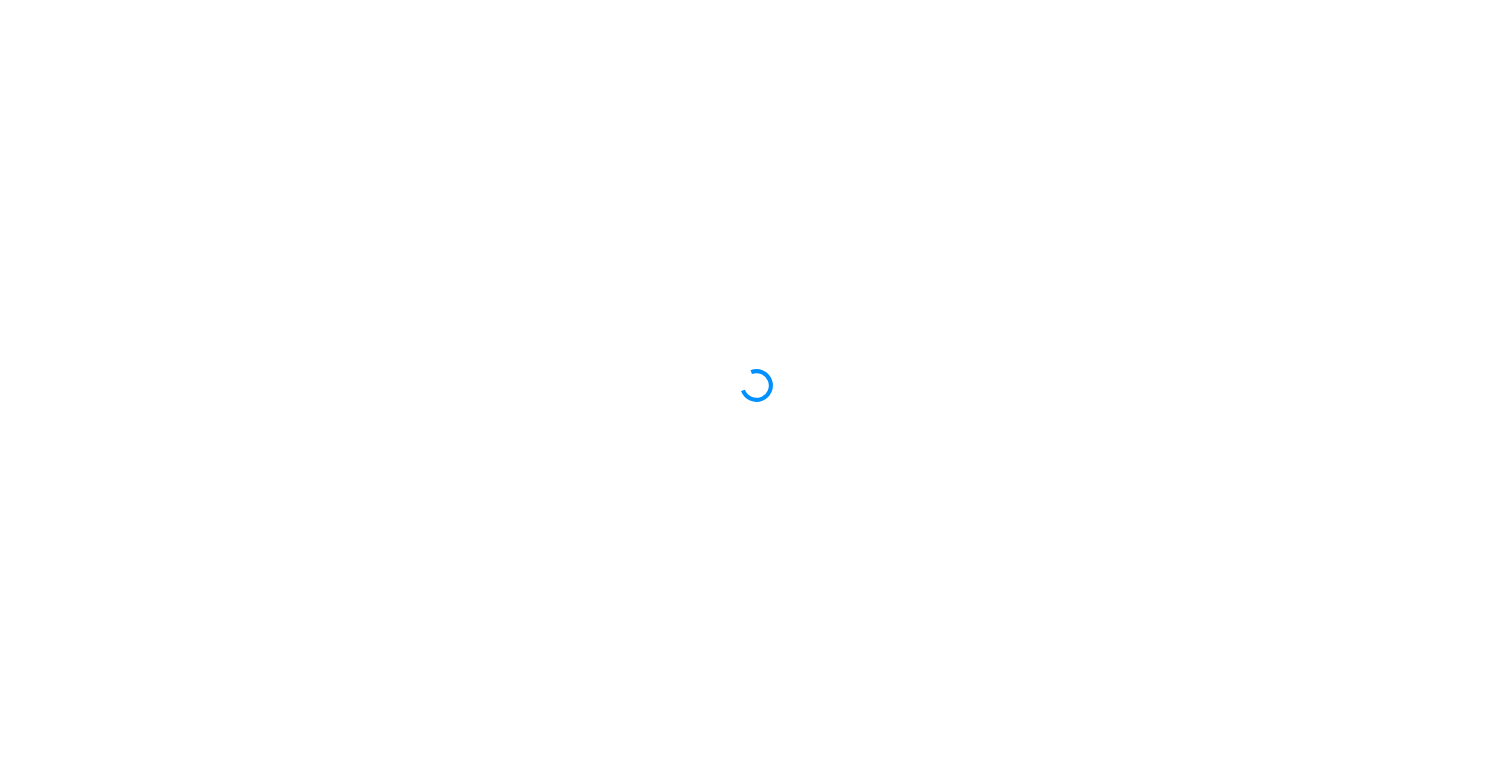 scroll, scrollTop: 0, scrollLeft: 0, axis: both 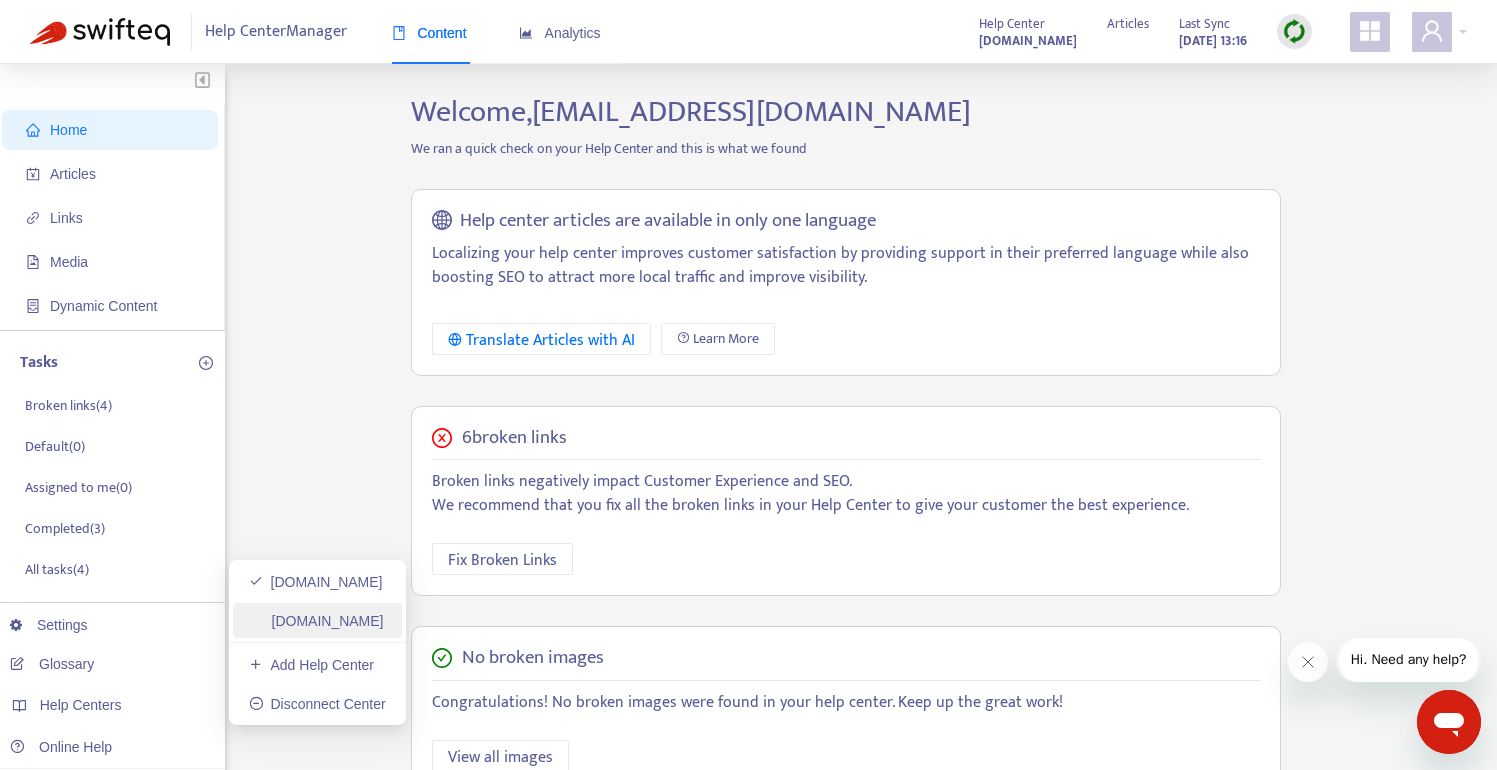 click on "[DOMAIN_NAME]" at bounding box center (316, 621) 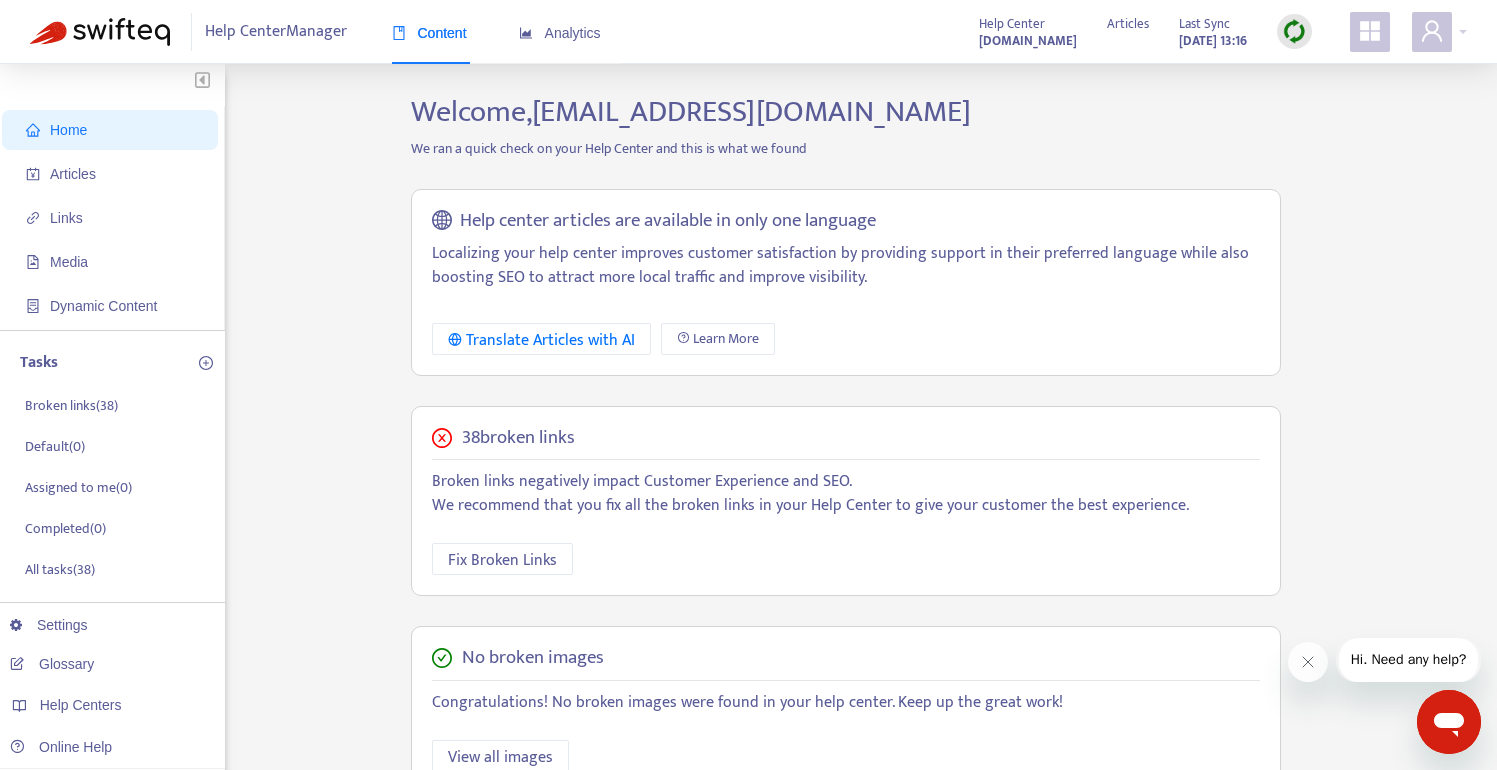 click 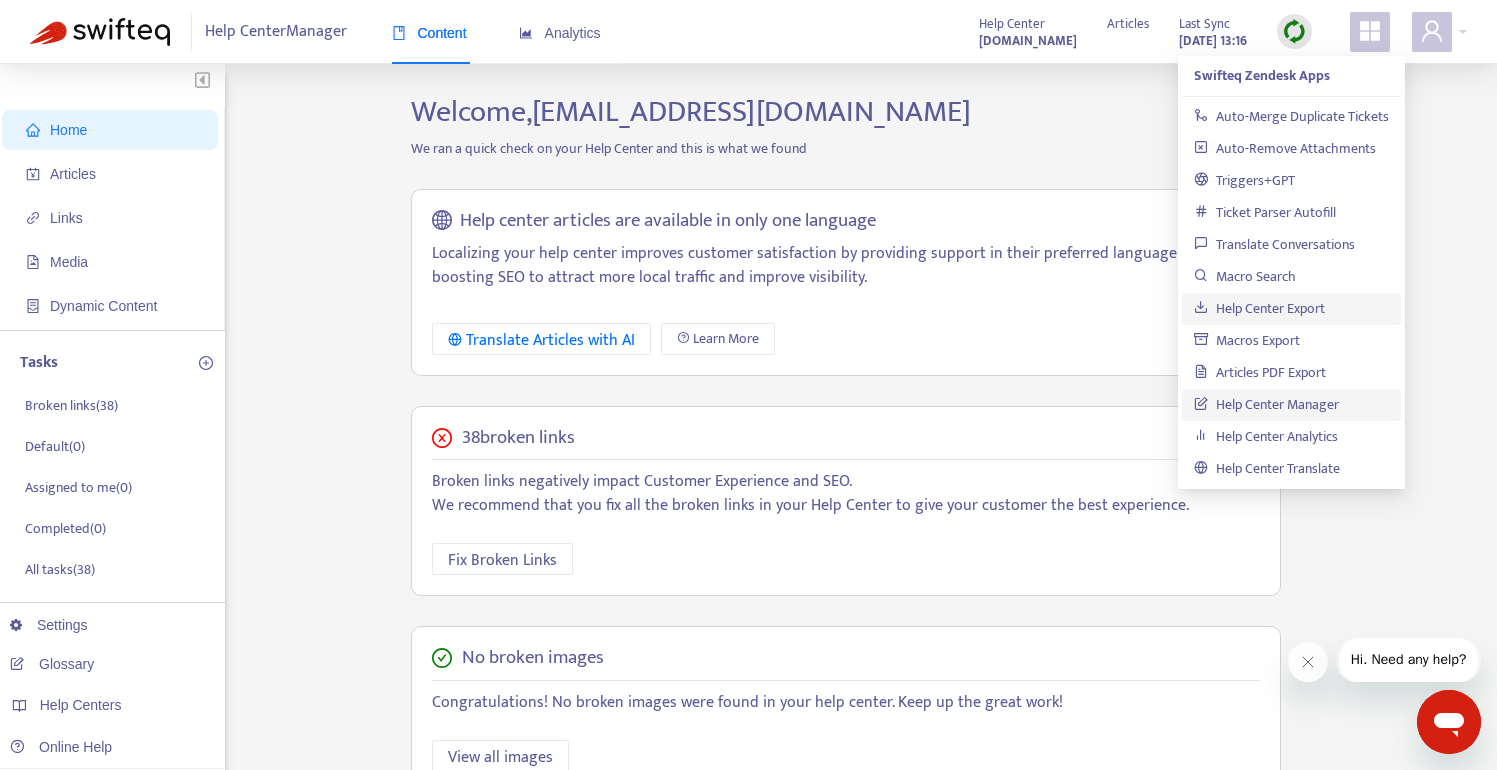 click on "Help Center Export" at bounding box center [1259, 308] 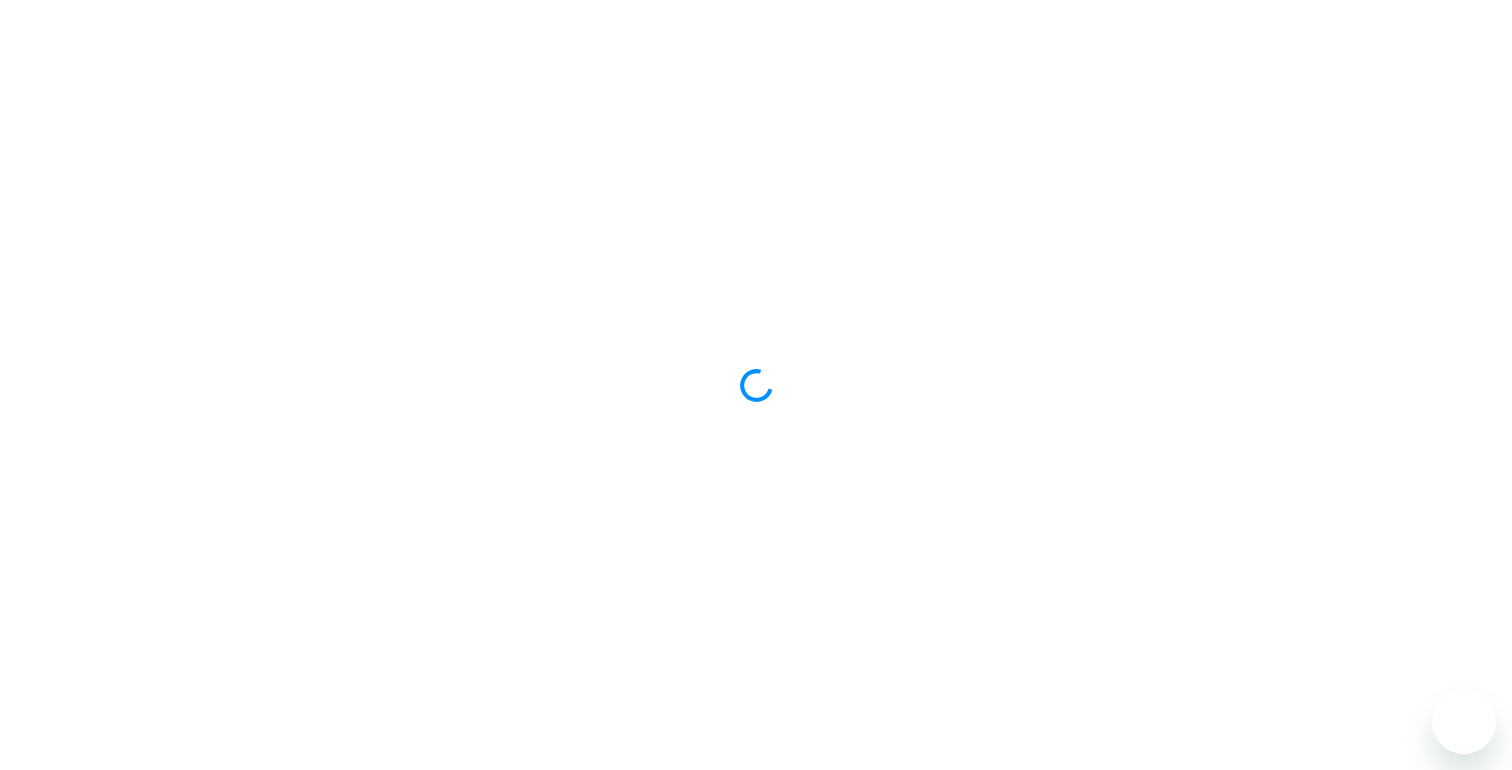 scroll, scrollTop: 0, scrollLeft: 0, axis: both 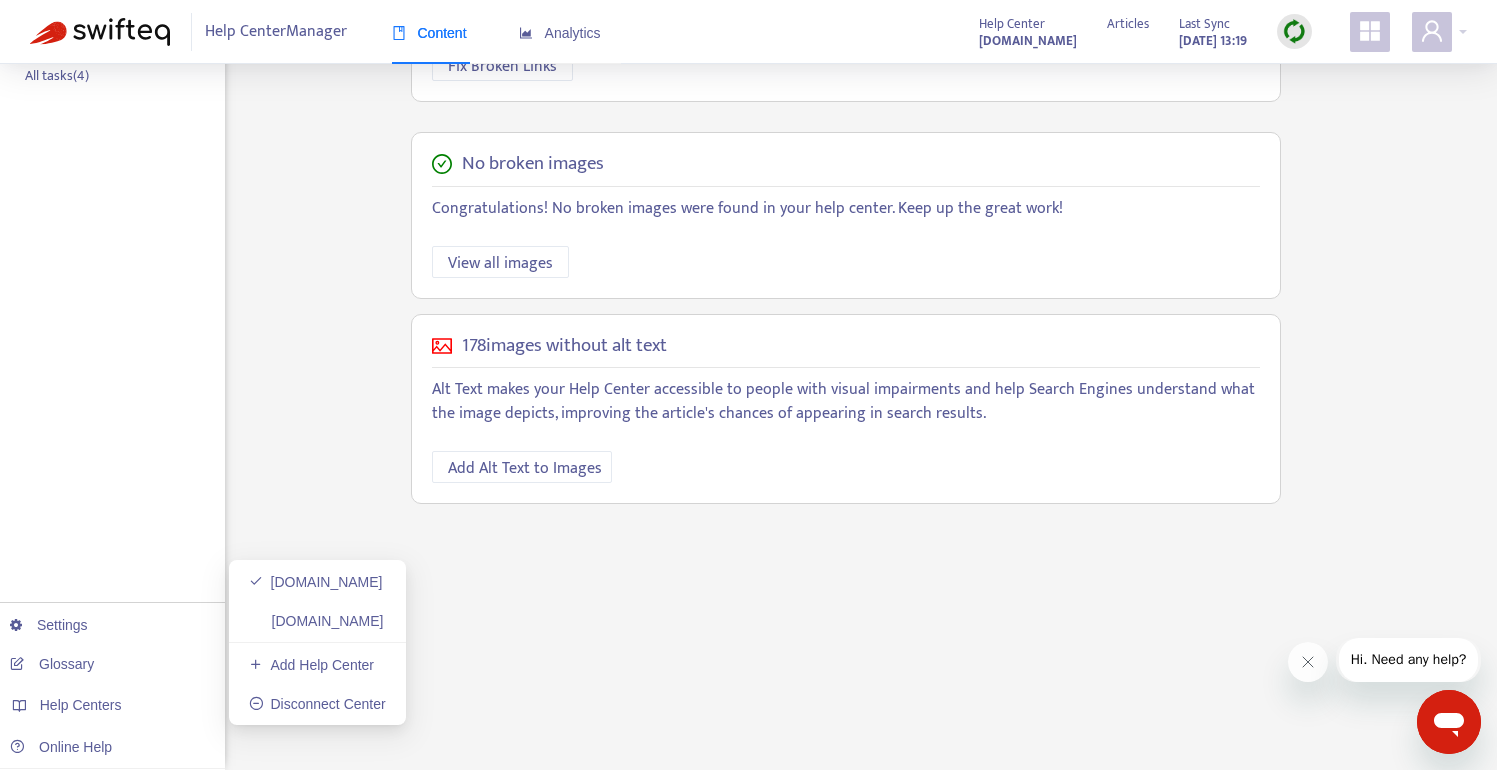 click on "[DOMAIN_NAME]" at bounding box center (316, 621) 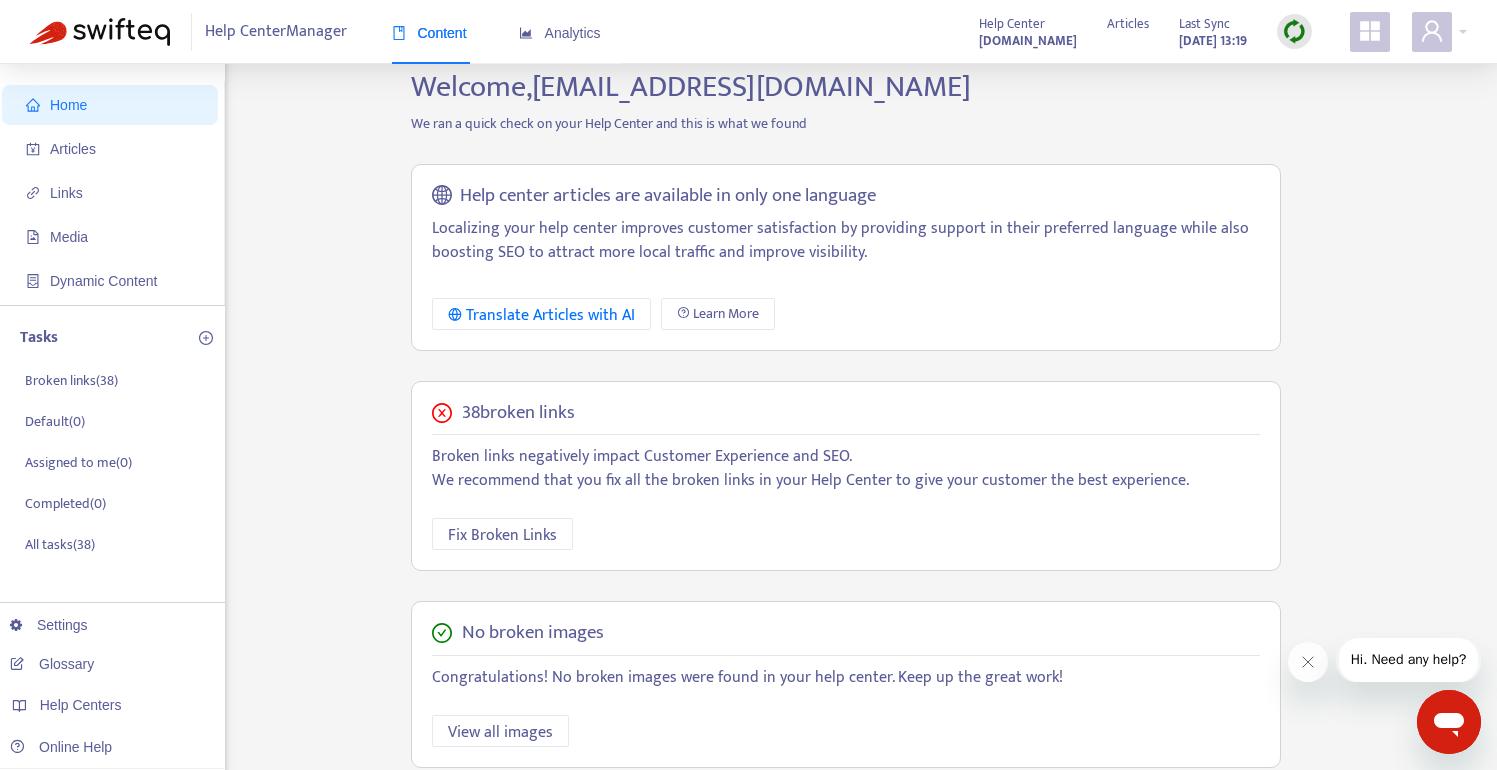 scroll, scrollTop: 0, scrollLeft: 0, axis: both 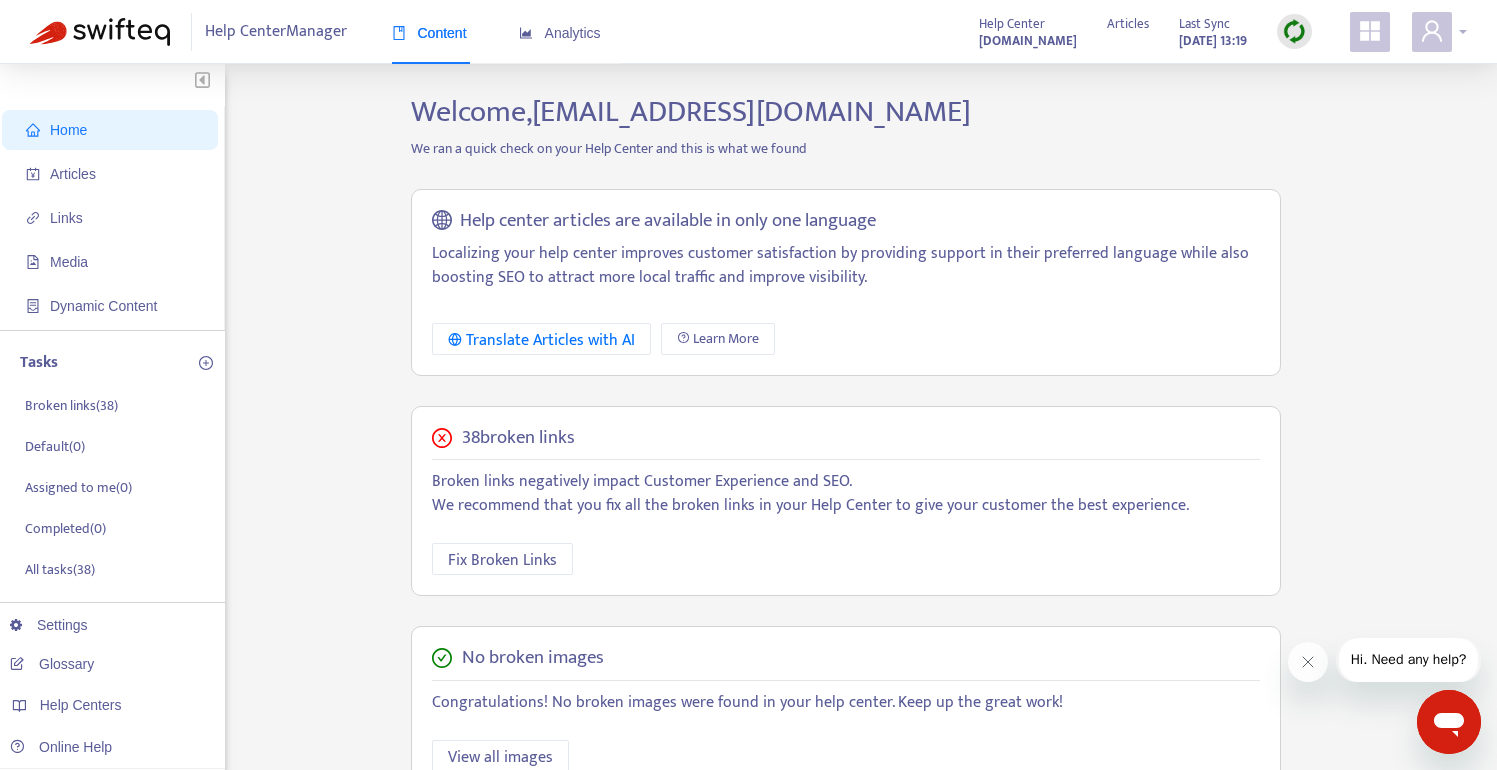 click at bounding box center (1432, 32) 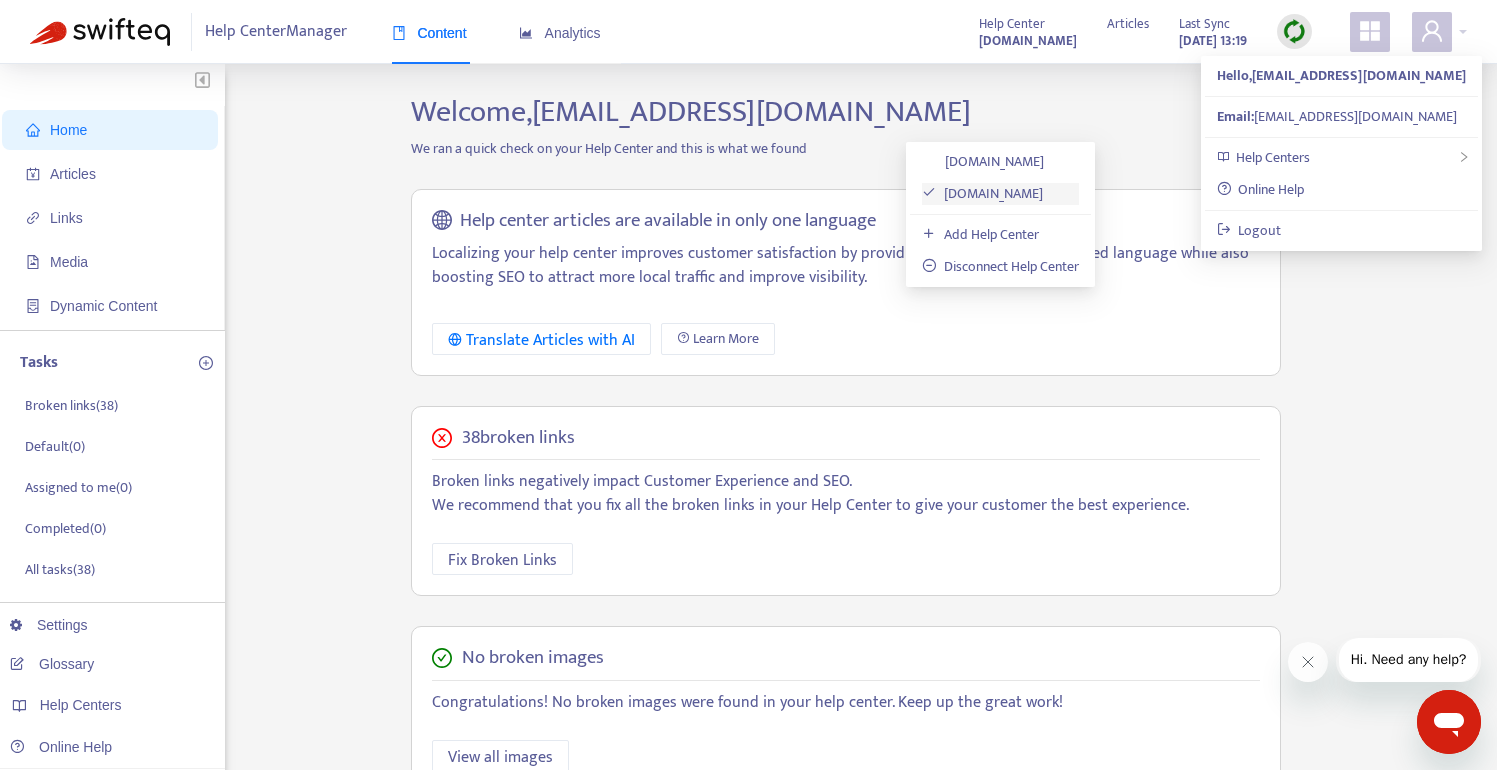 click on "[DOMAIN_NAME]" at bounding box center [982, 193] 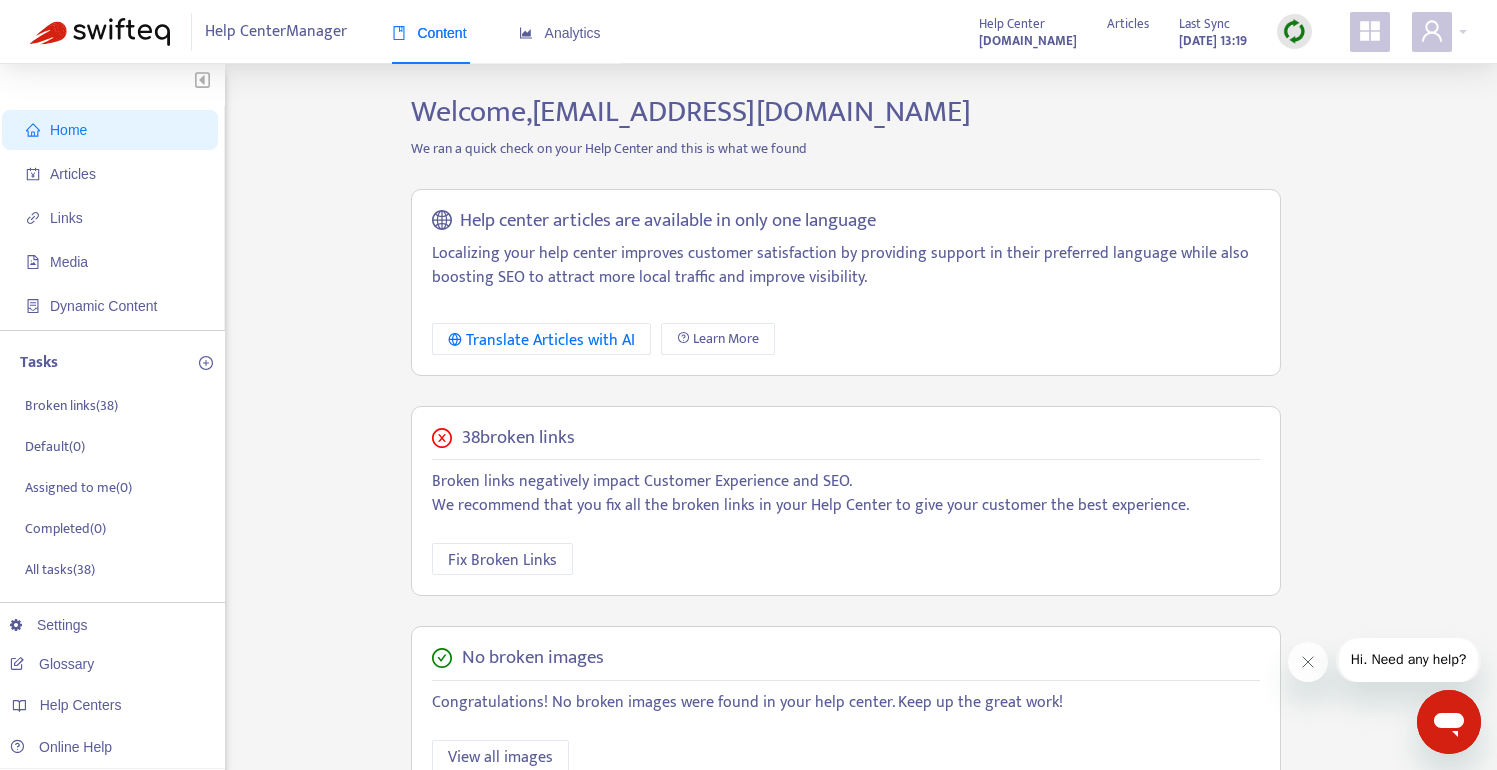 click at bounding box center (1370, 32) 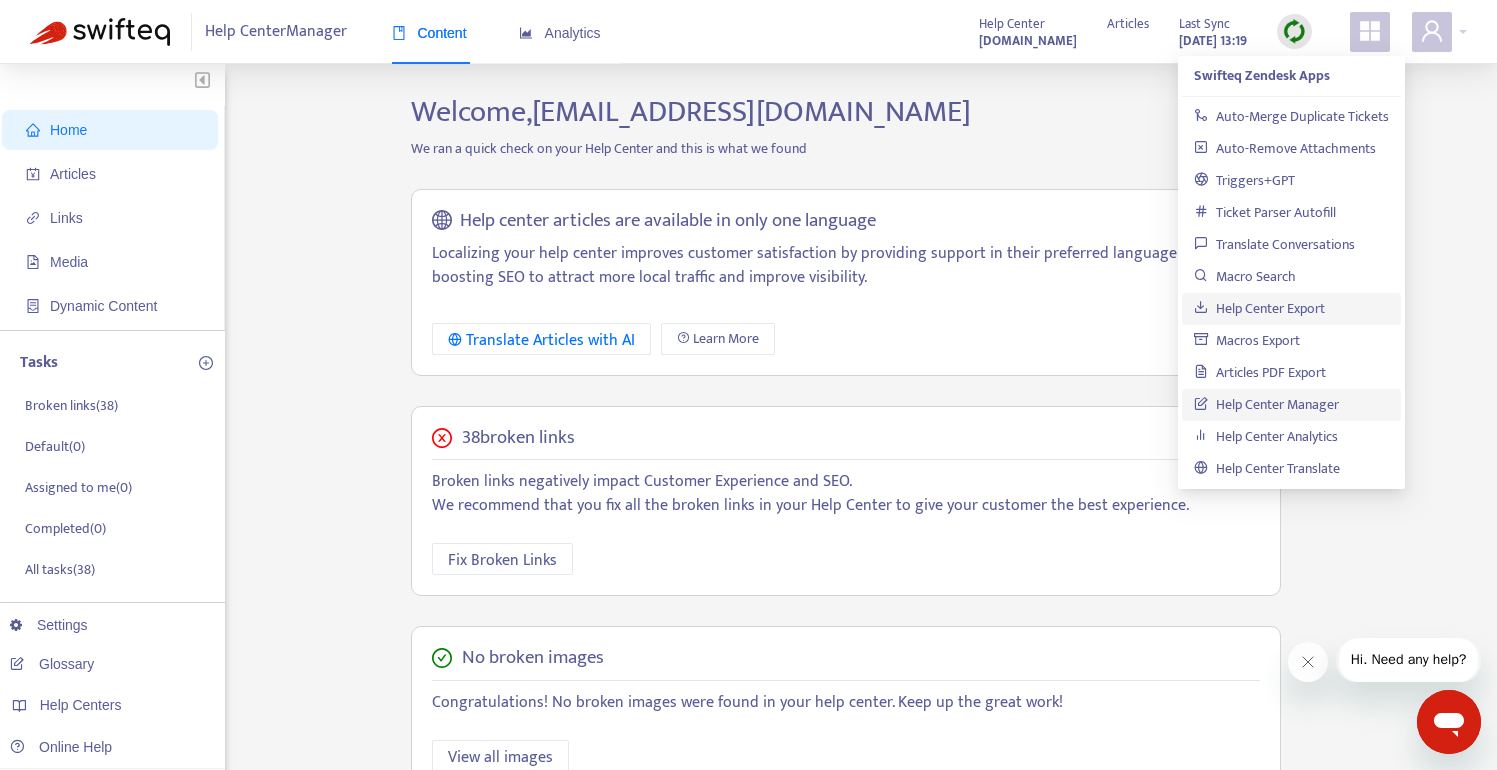 click on "Help Center Export" at bounding box center (1259, 308) 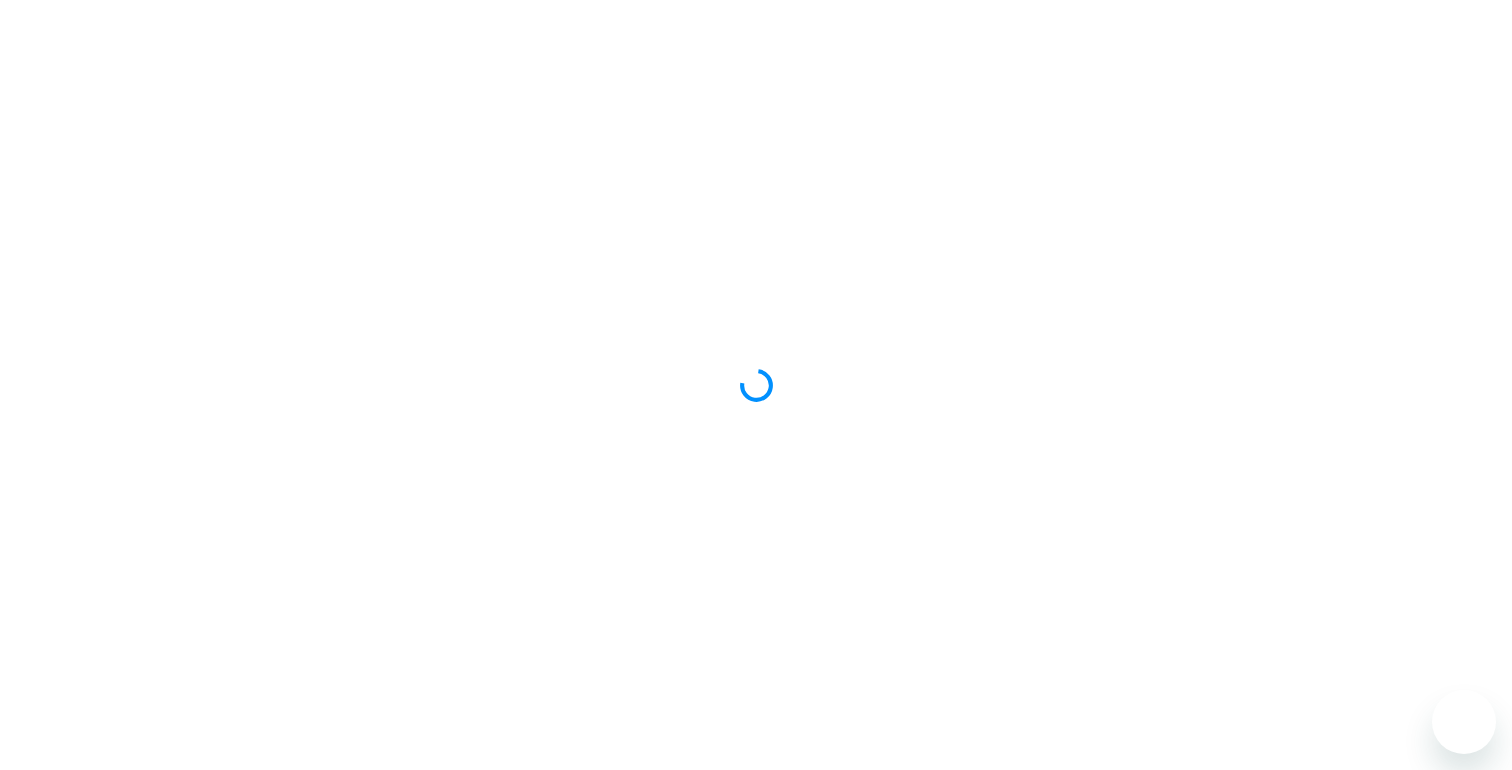 scroll, scrollTop: 0, scrollLeft: 0, axis: both 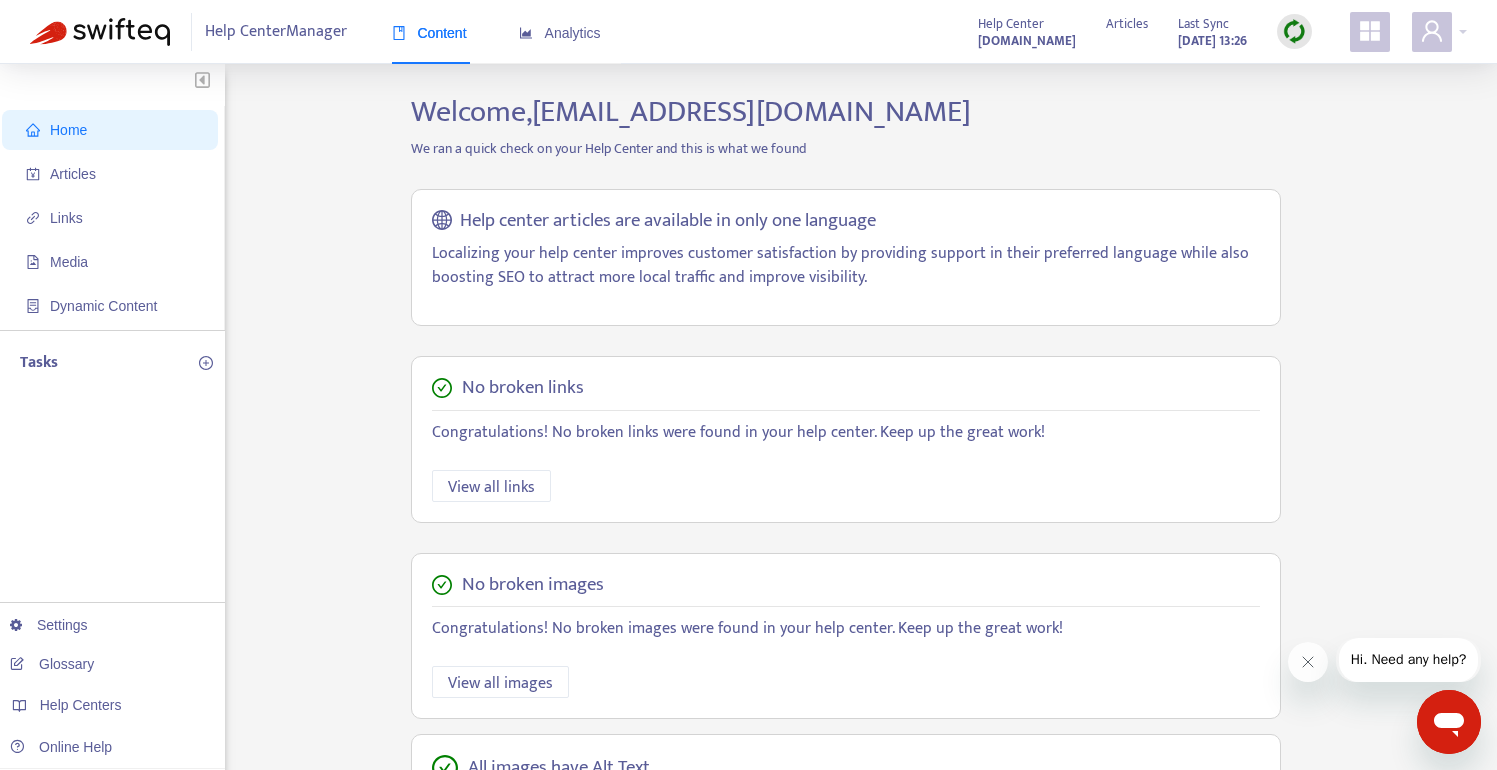 click on "Articles Last Sync [DATE] 13:26" at bounding box center (1209, 32) 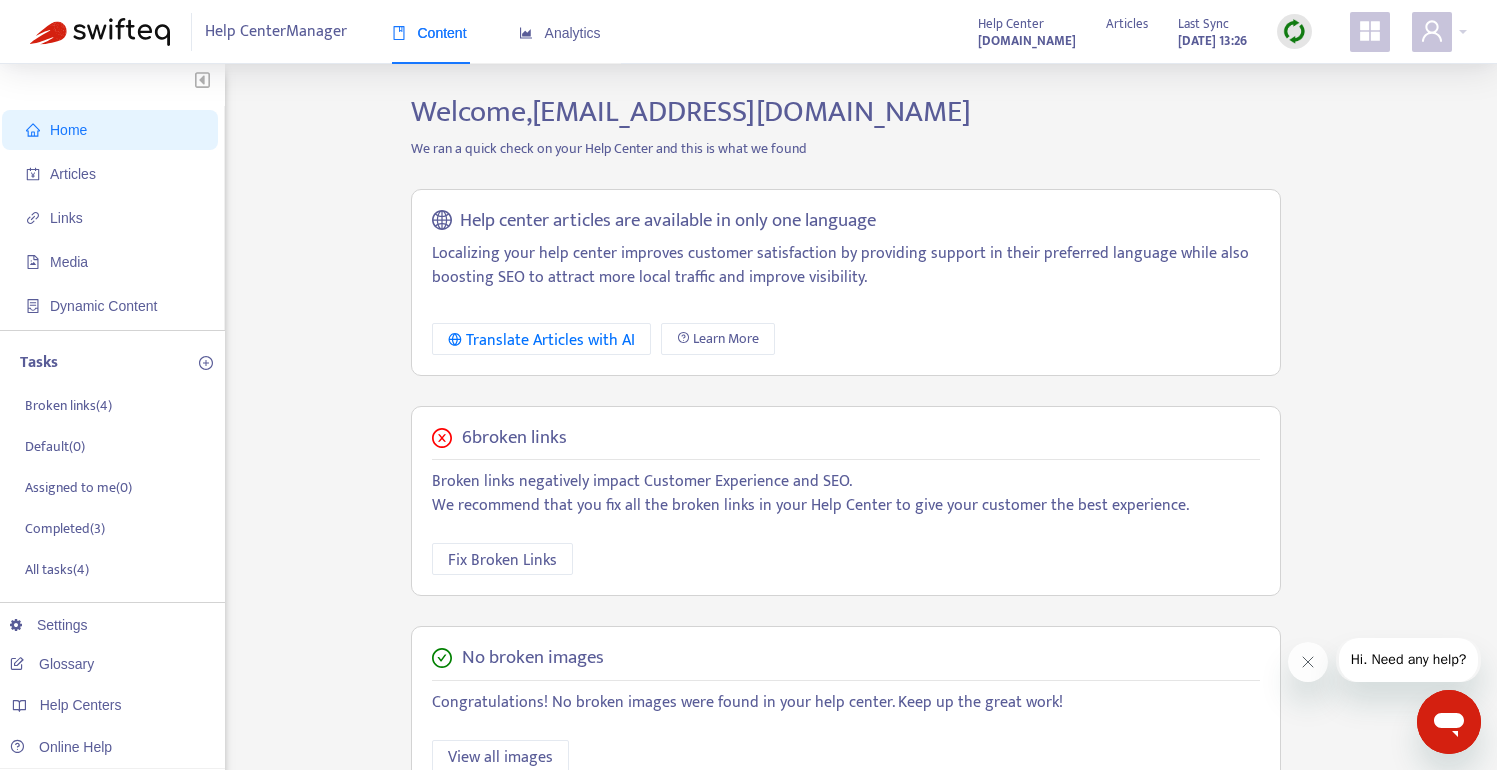 click on "Help Center" at bounding box center [1027, 20] 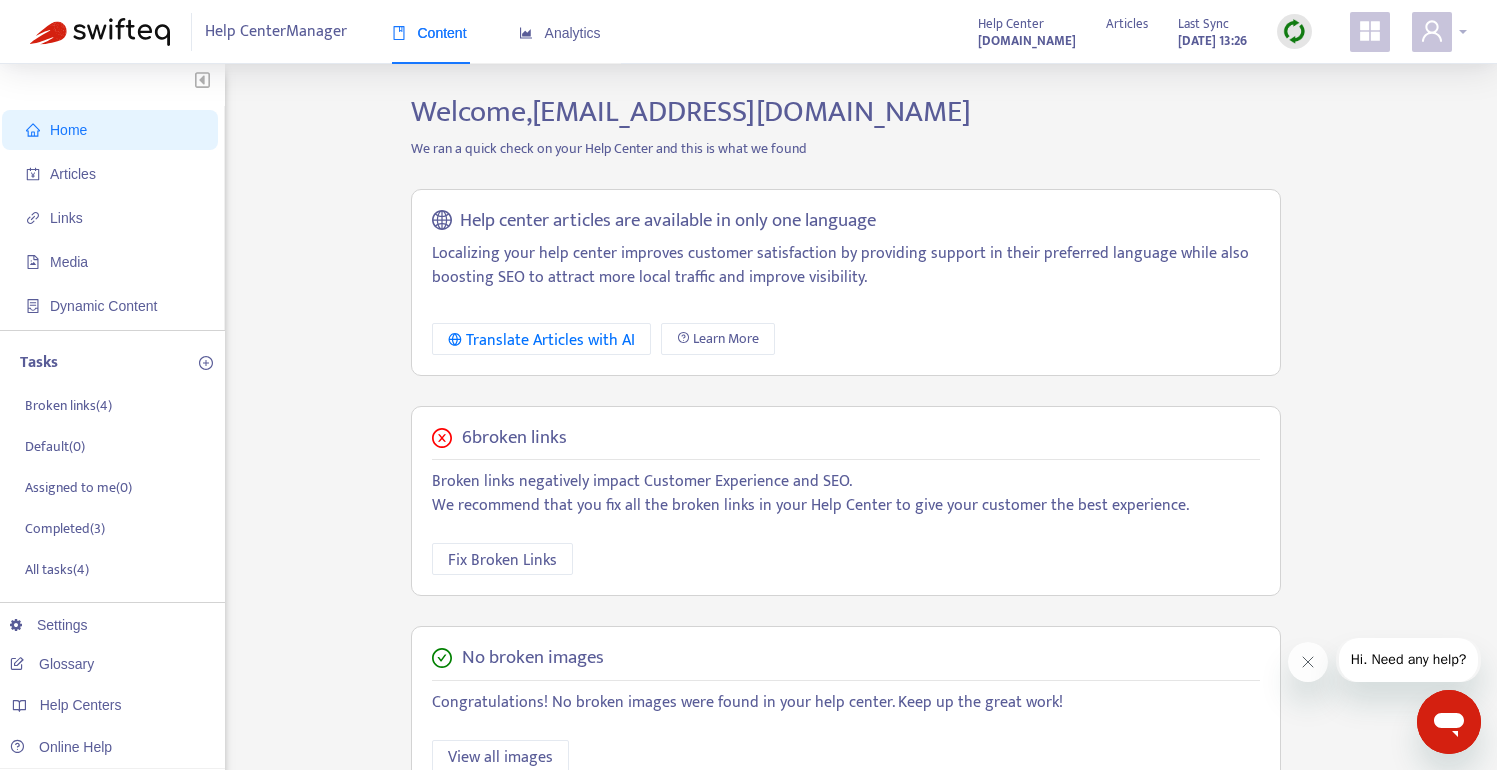 click 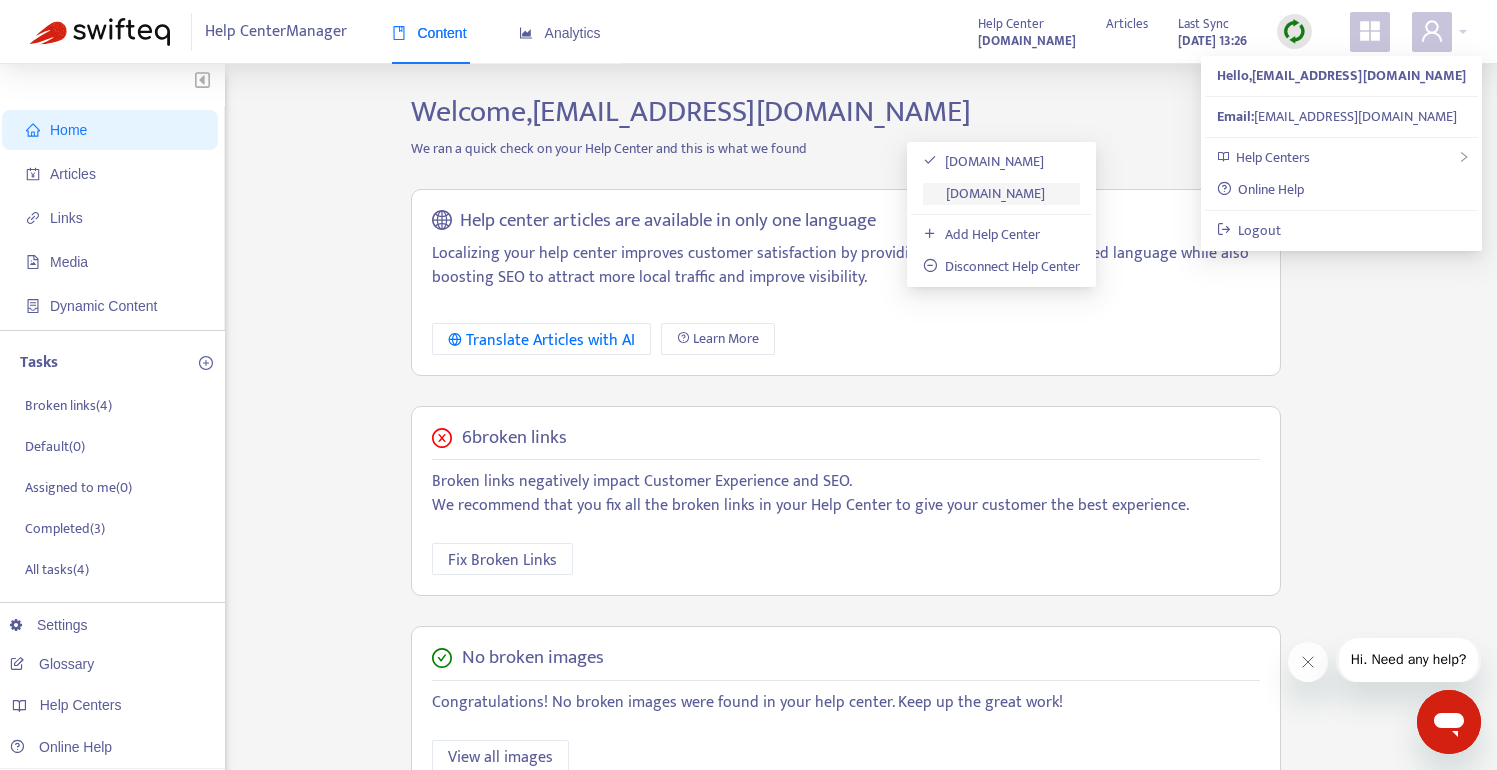 click on "[DOMAIN_NAME]" at bounding box center [984, 193] 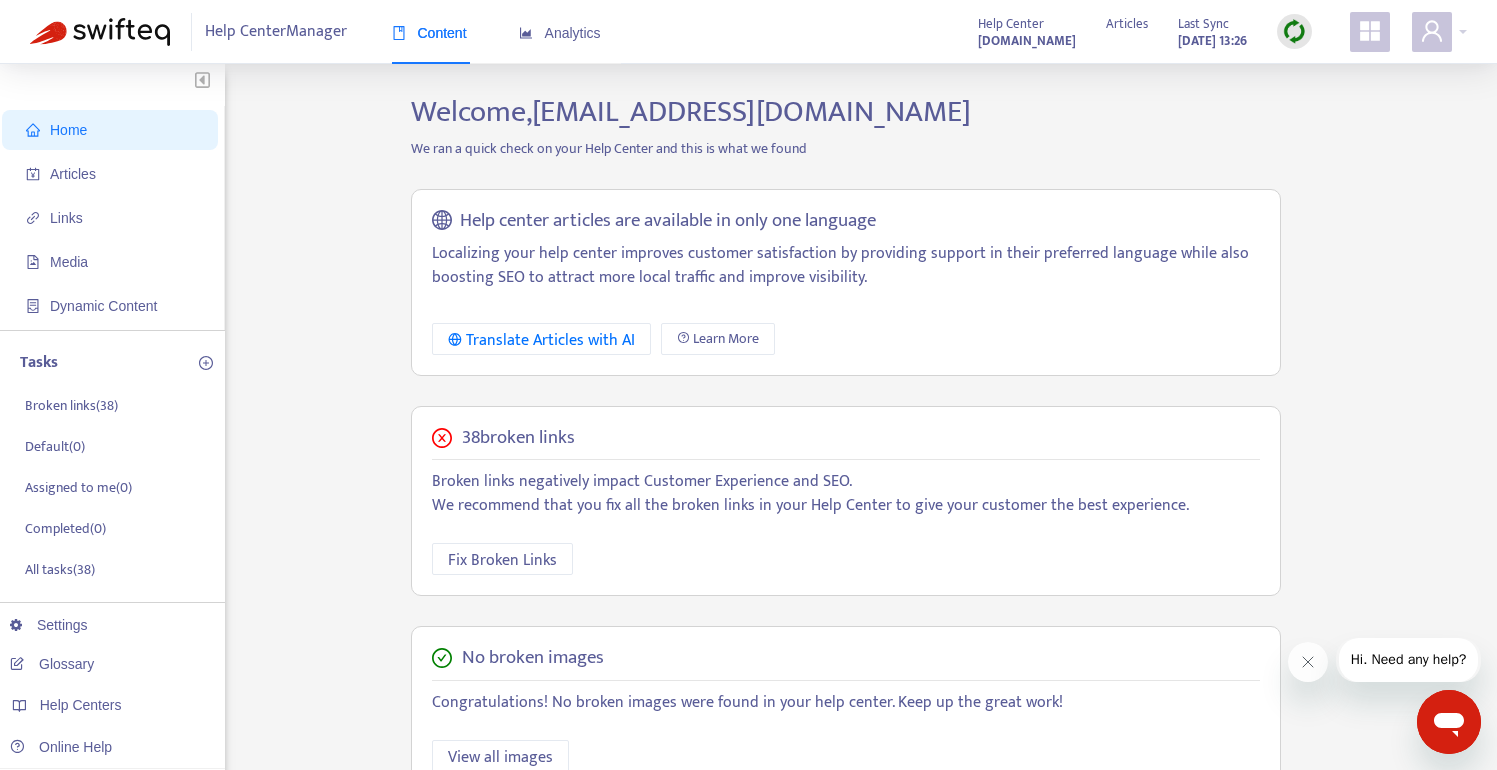 click on "[DOMAIN_NAME]" at bounding box center [1027, 41] 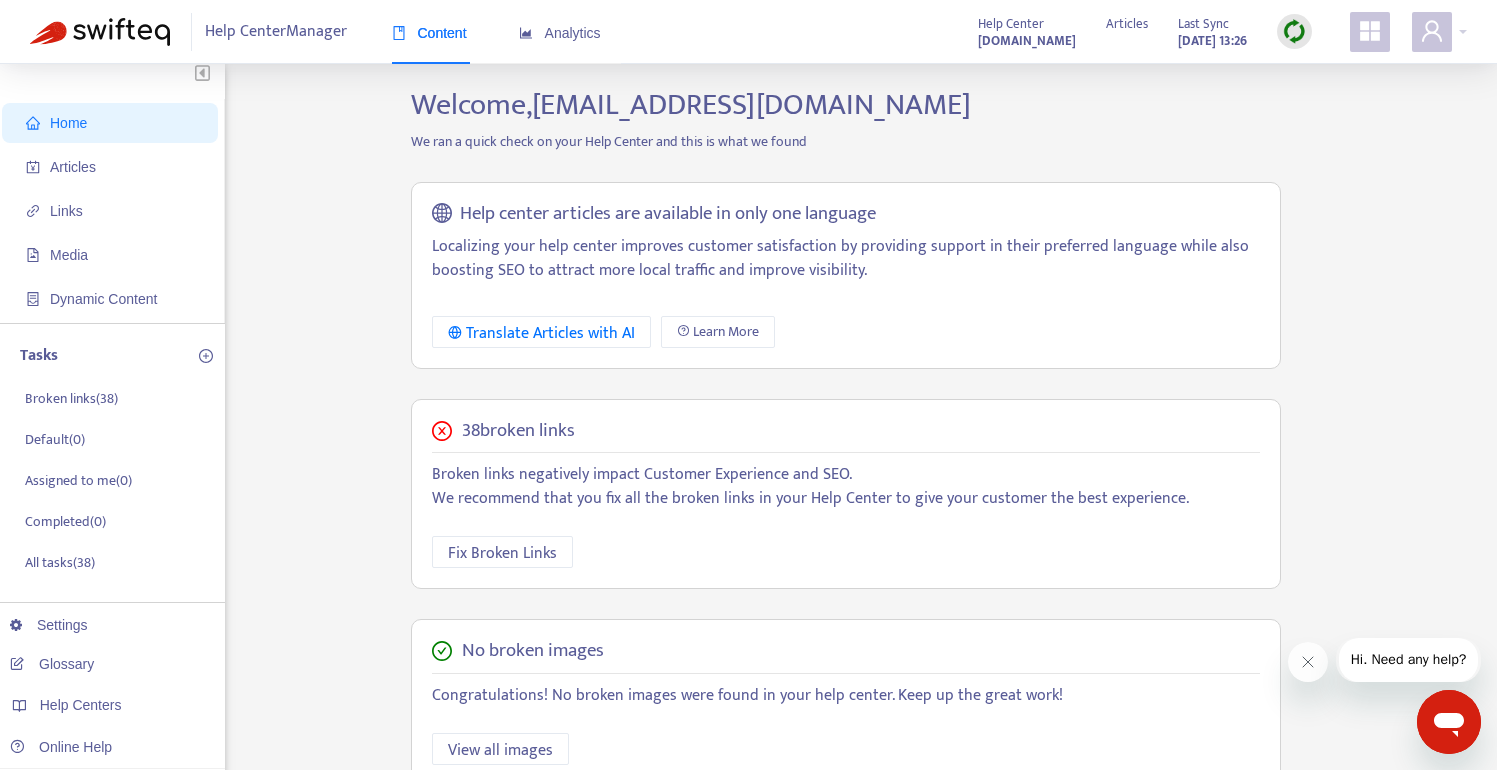 scroll, scrollTop: 13, scrollLeft: 0, axis: vertical 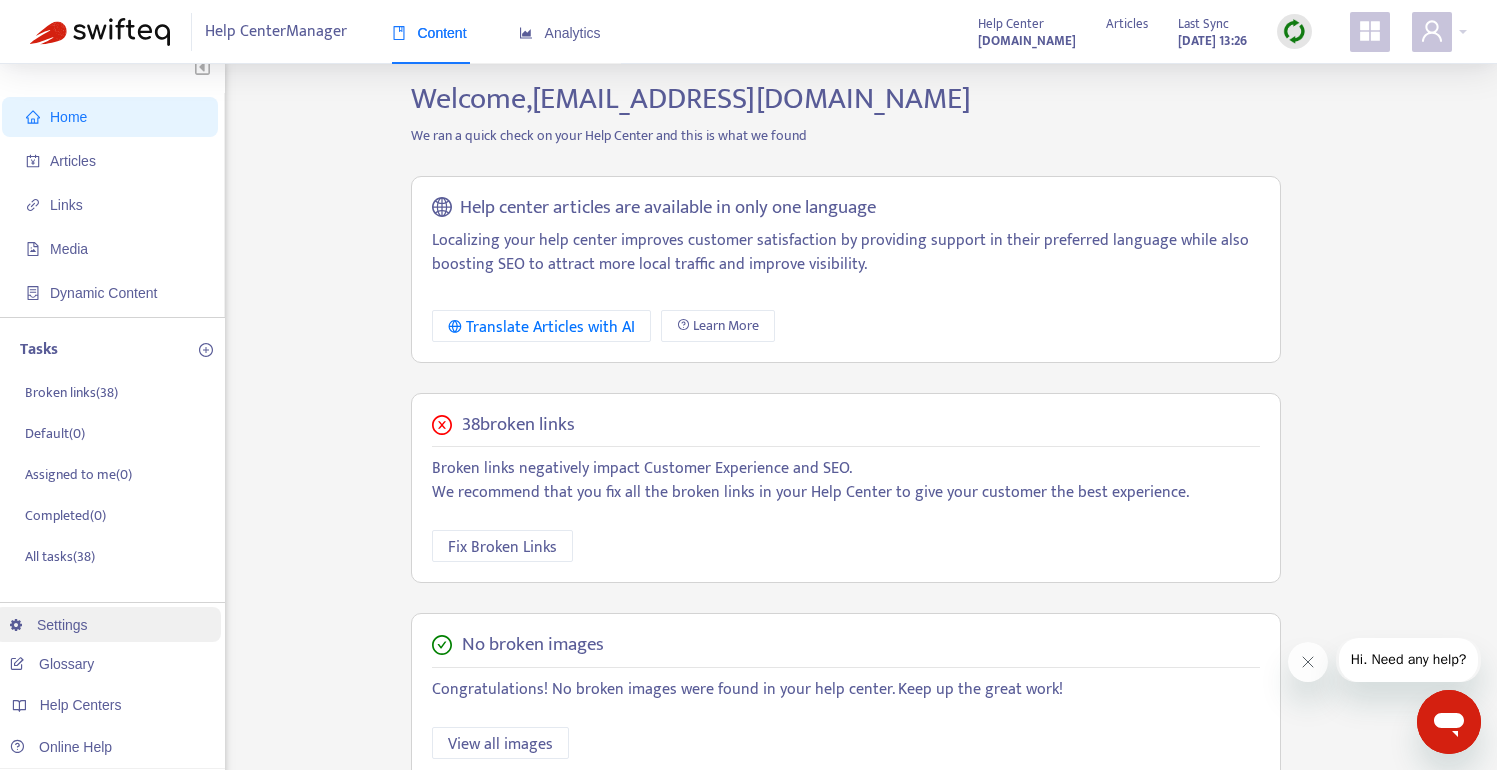 click on "Settings" at bounding box center (49, 625) 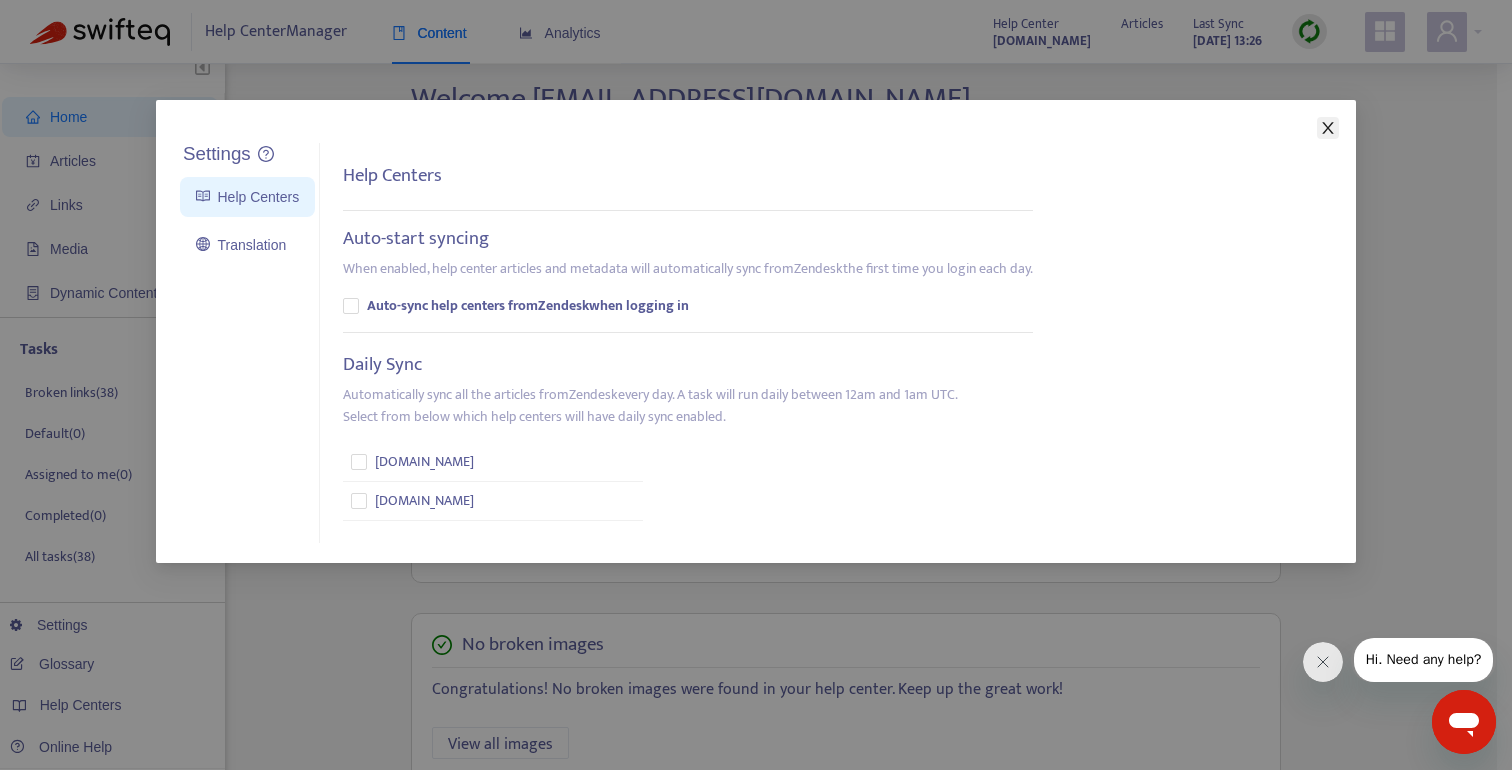 click 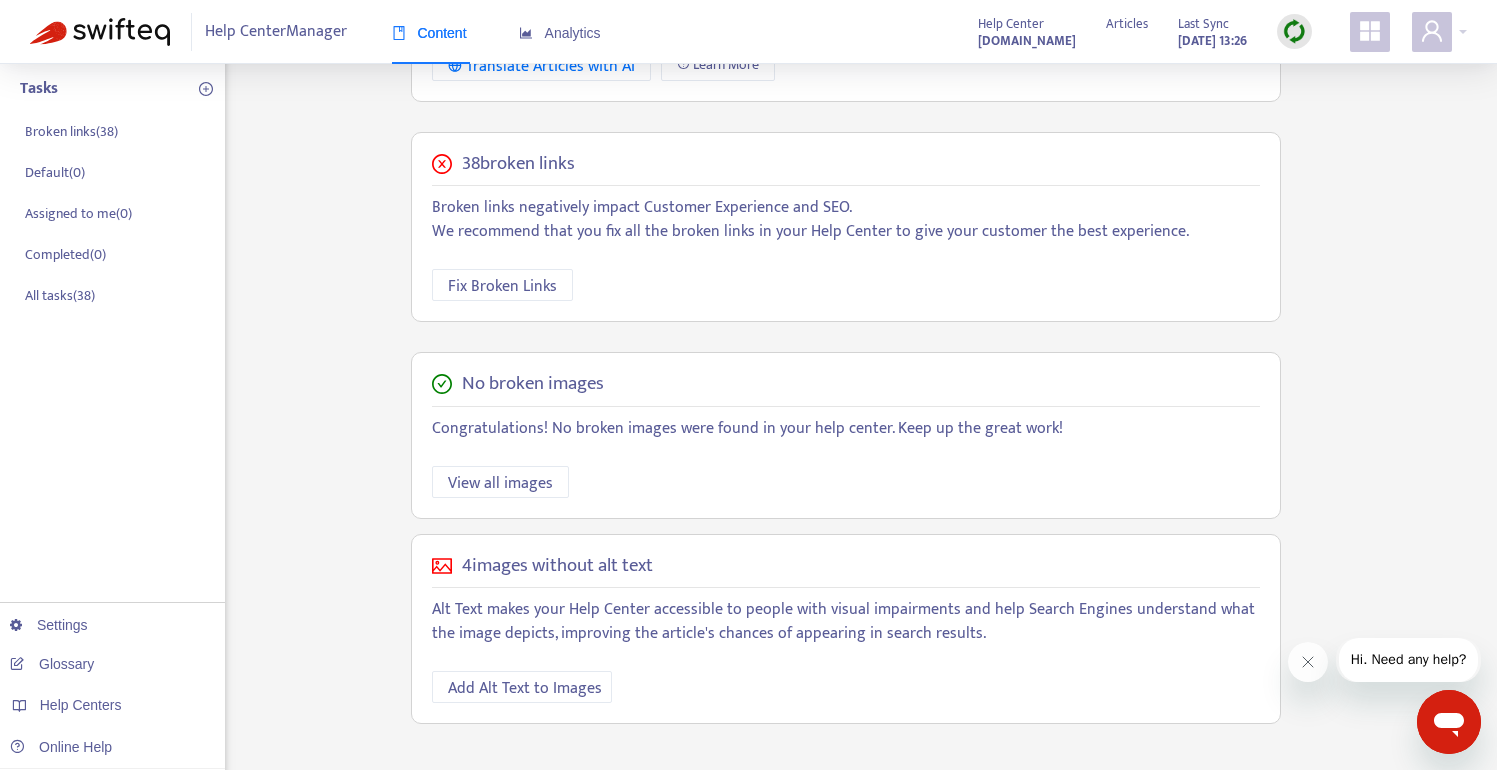 scroll, scrollTop: 0, scrollLeft: 0, axis: both 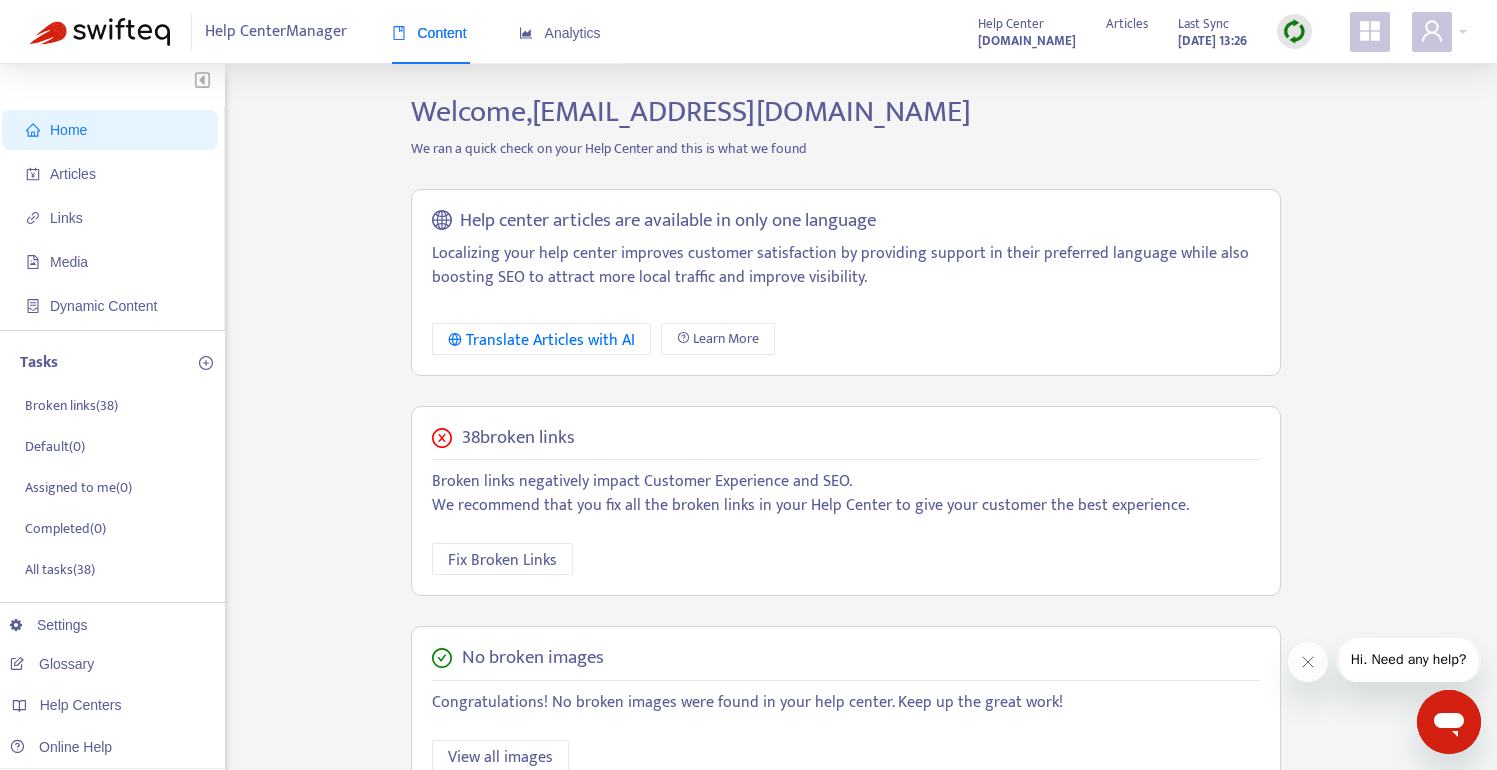 click at bounding box center (1370, 32) 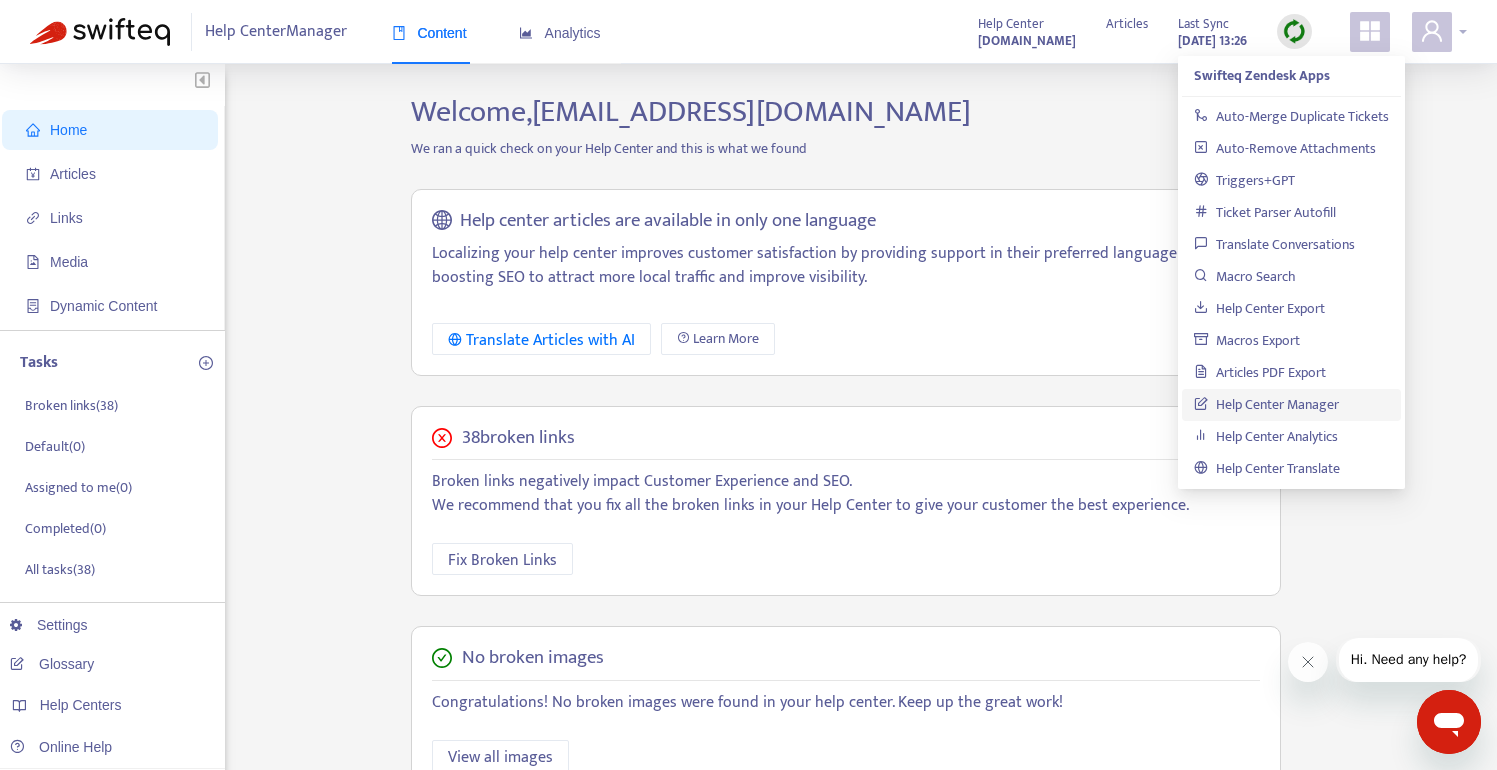 click at bounding box center [1439, 32] 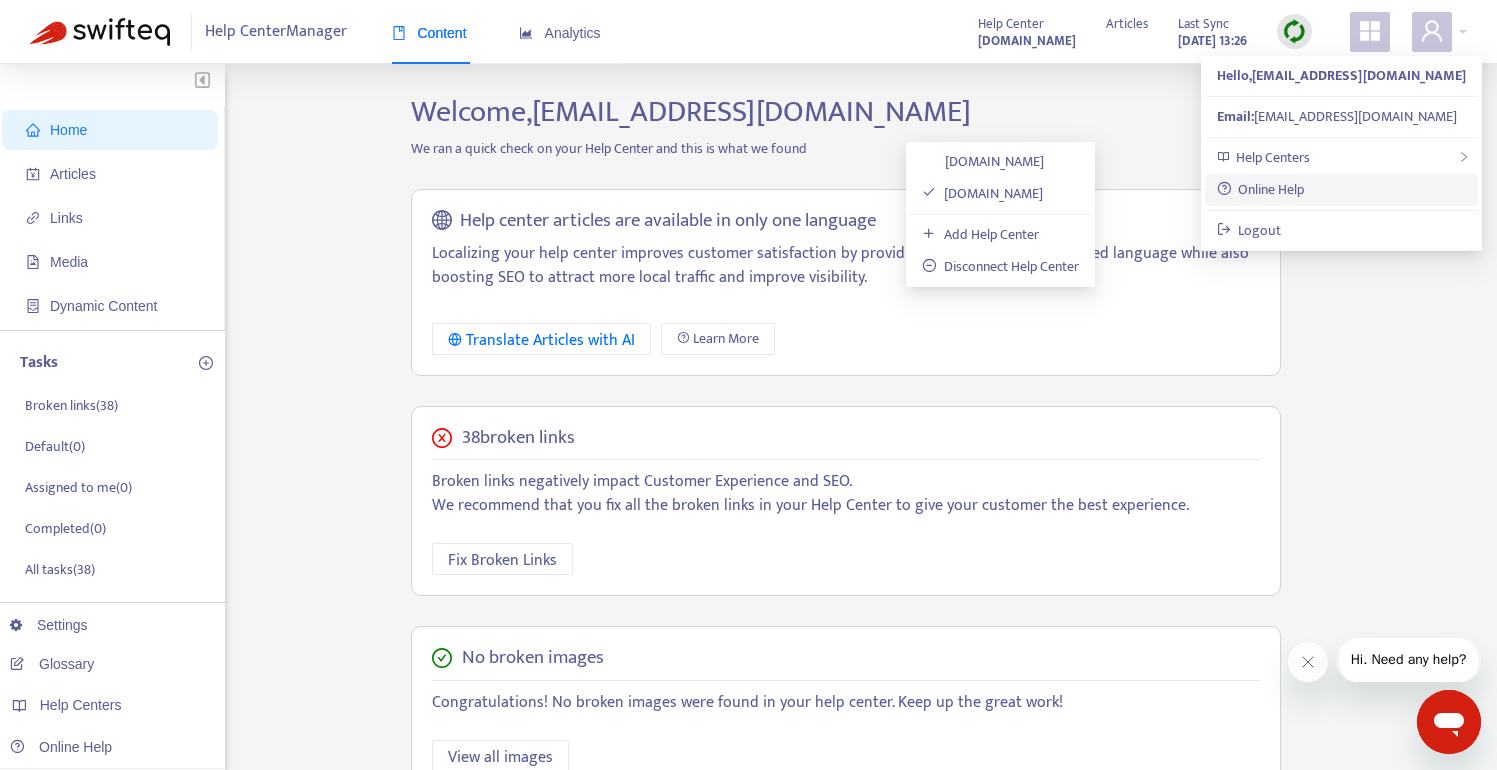 click on "Online Help" at bounding box center (1261, 189) 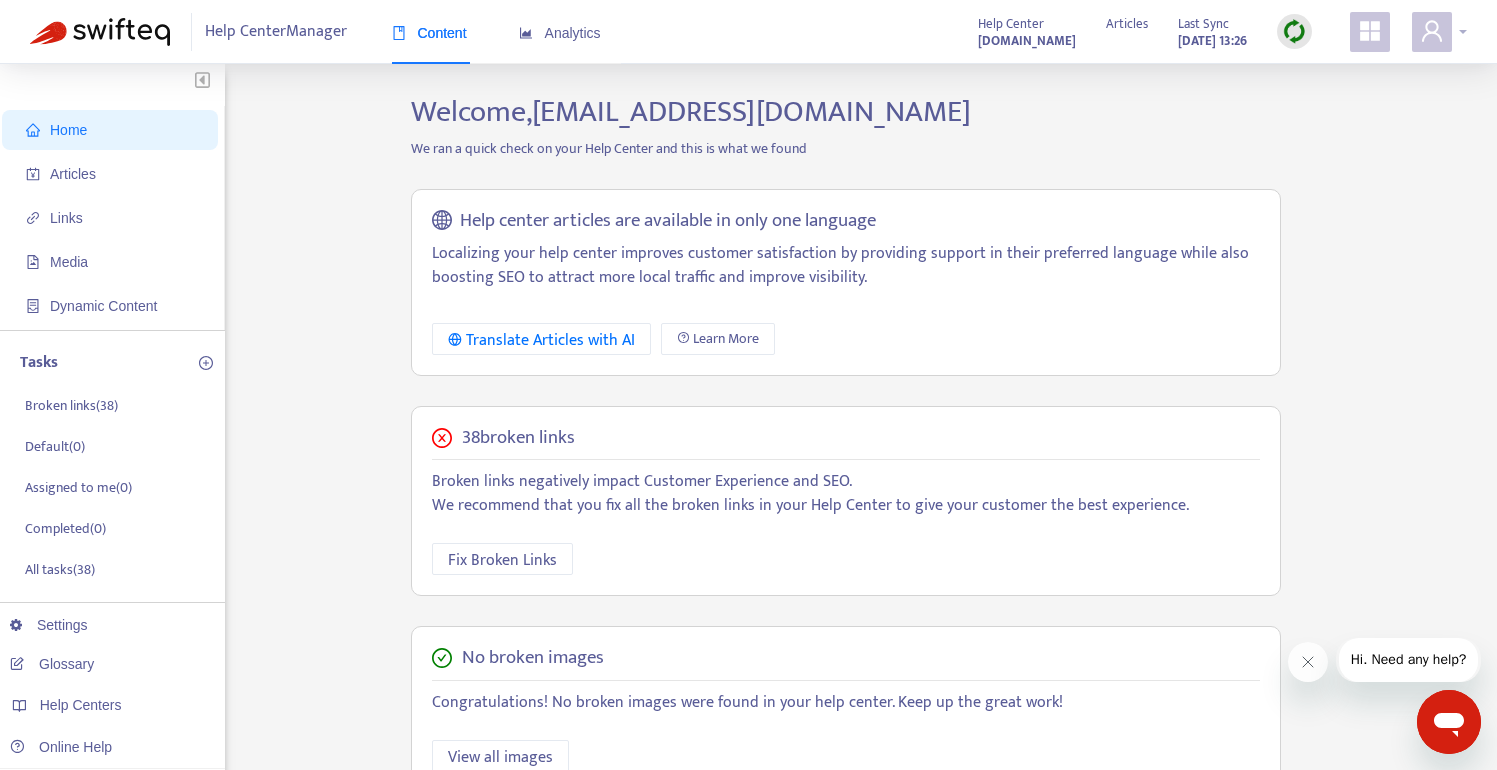 click at bounding box center [1432, 32] 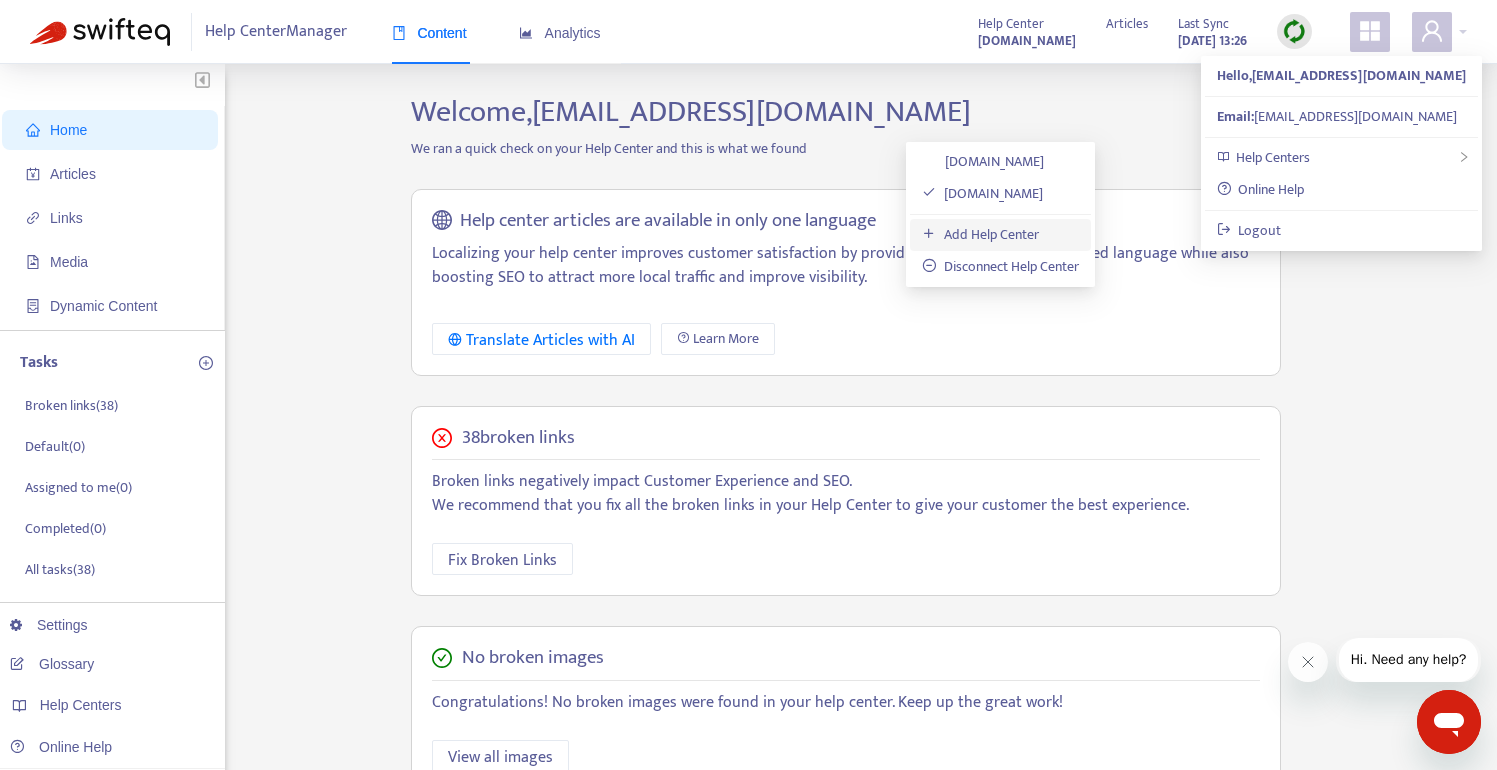 click on "Add Help Center" at bounding box center [980, 234] 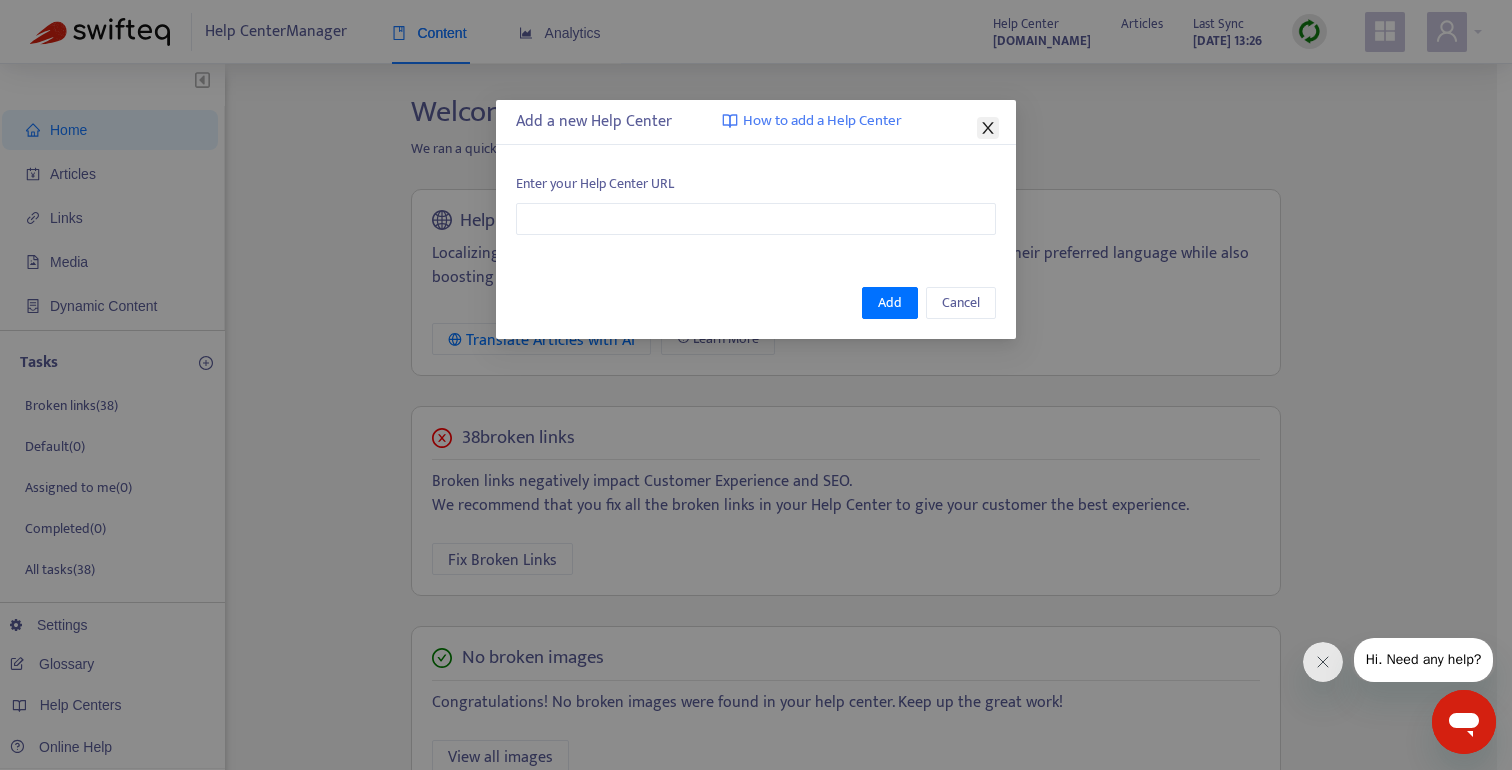 click 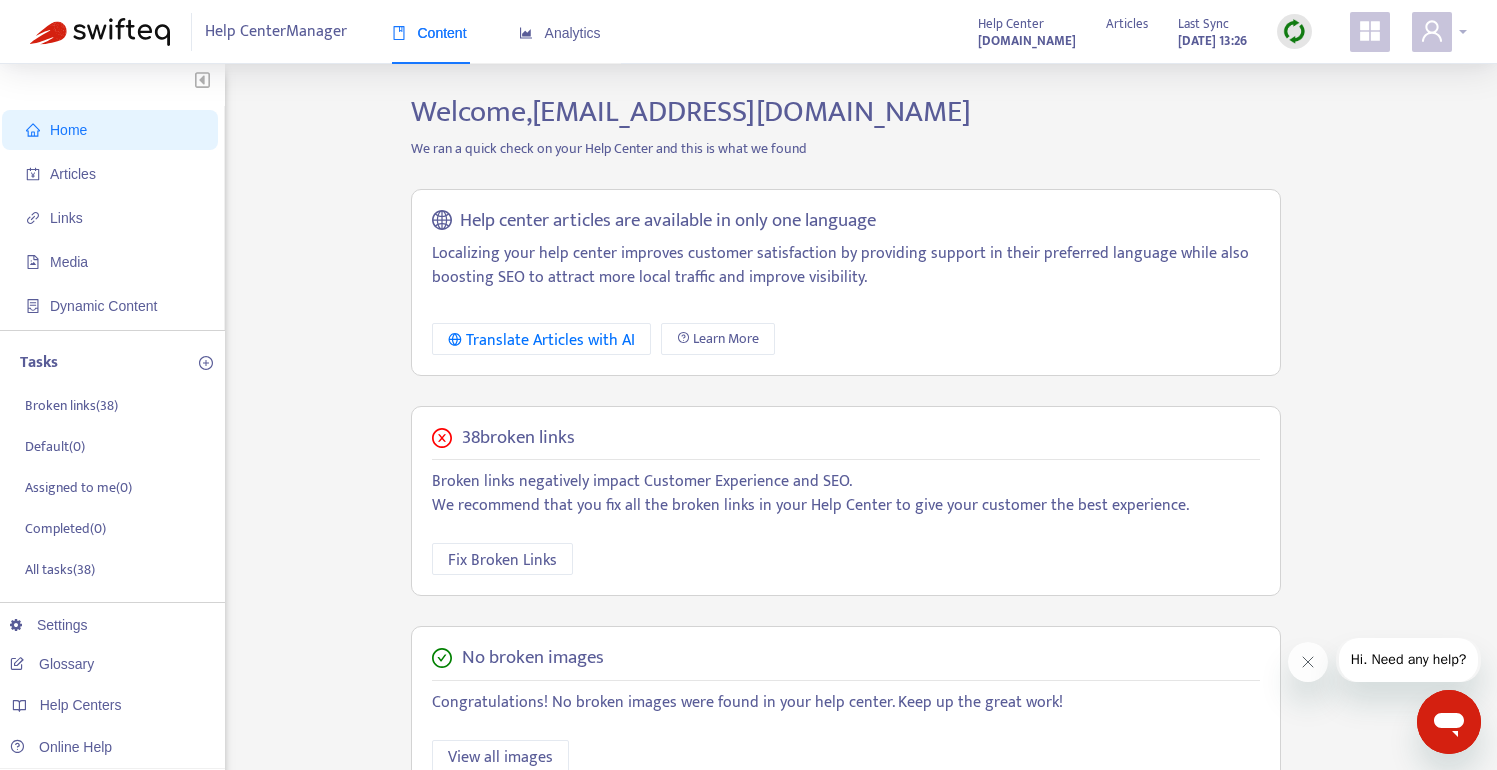 click 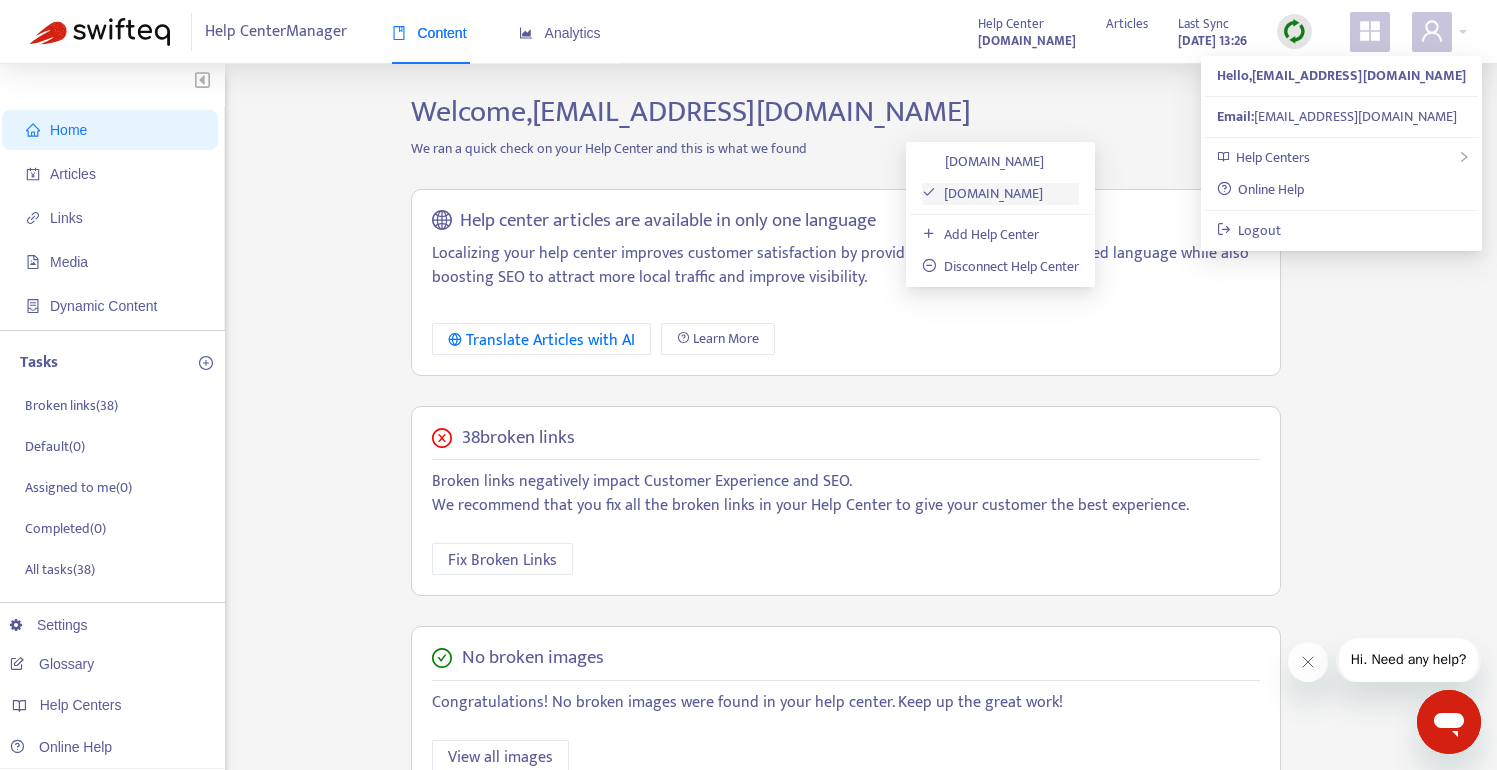 click on "[DOMAIN_NAME]" at bounding box center (982, 193) 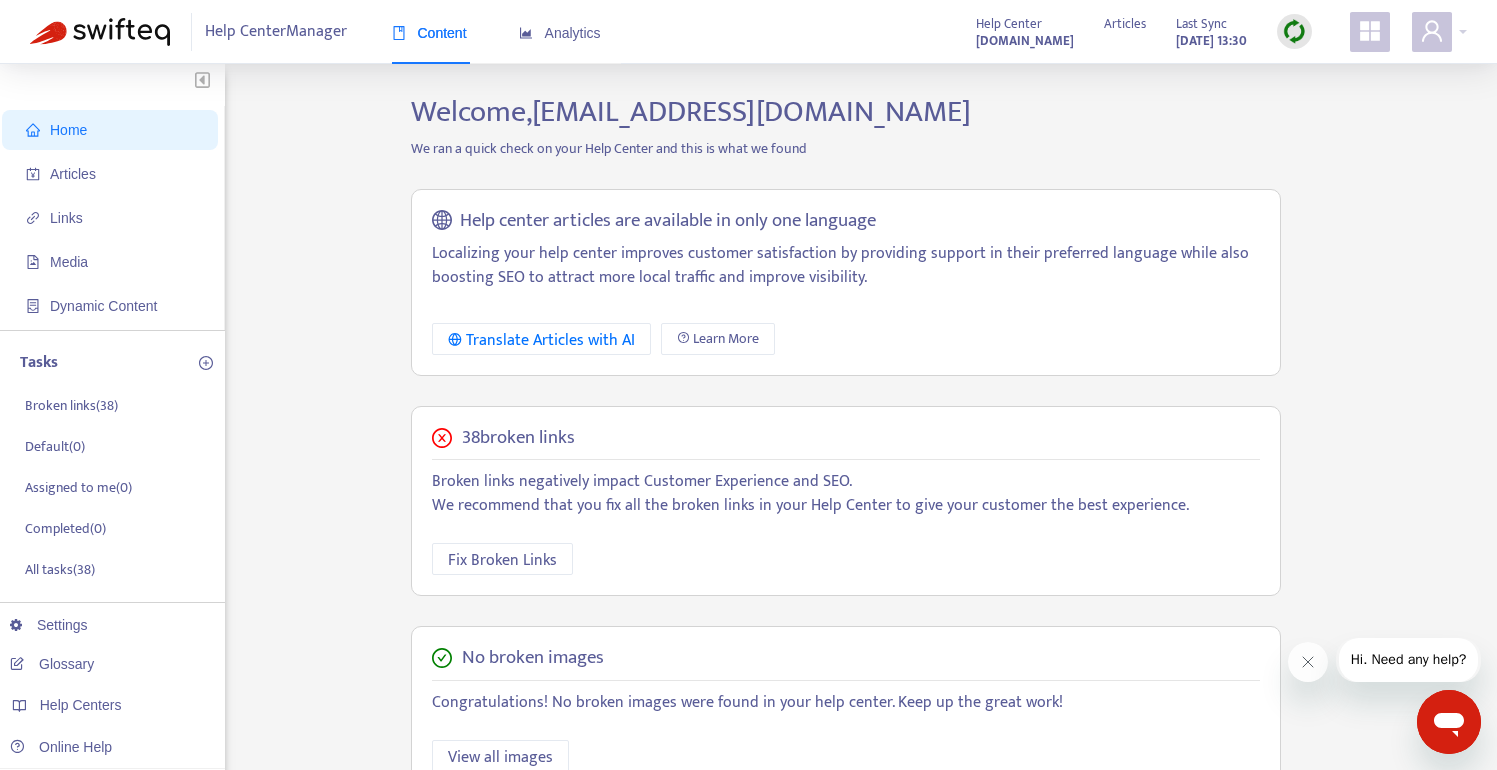 click at bounding box center [1377, 32] 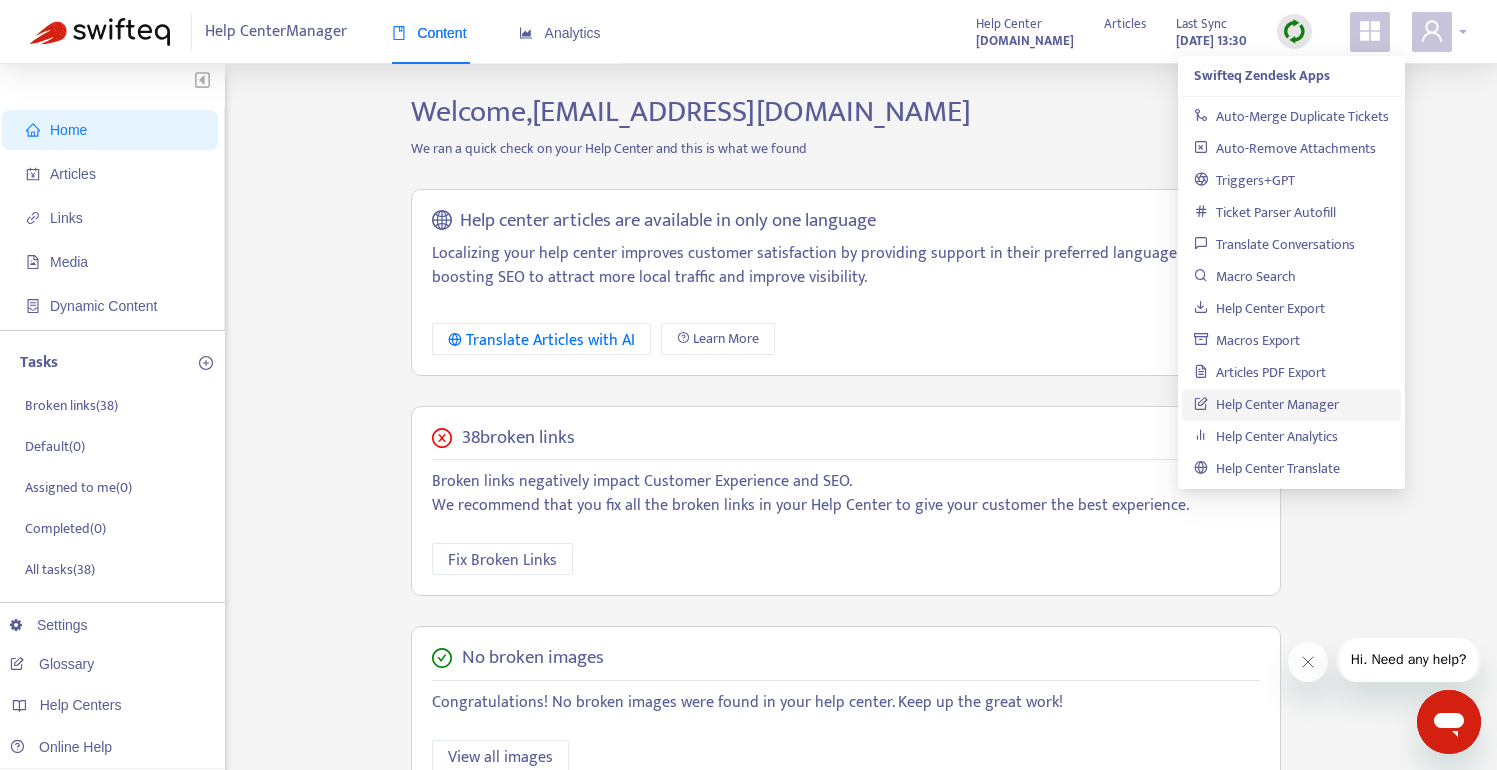 click 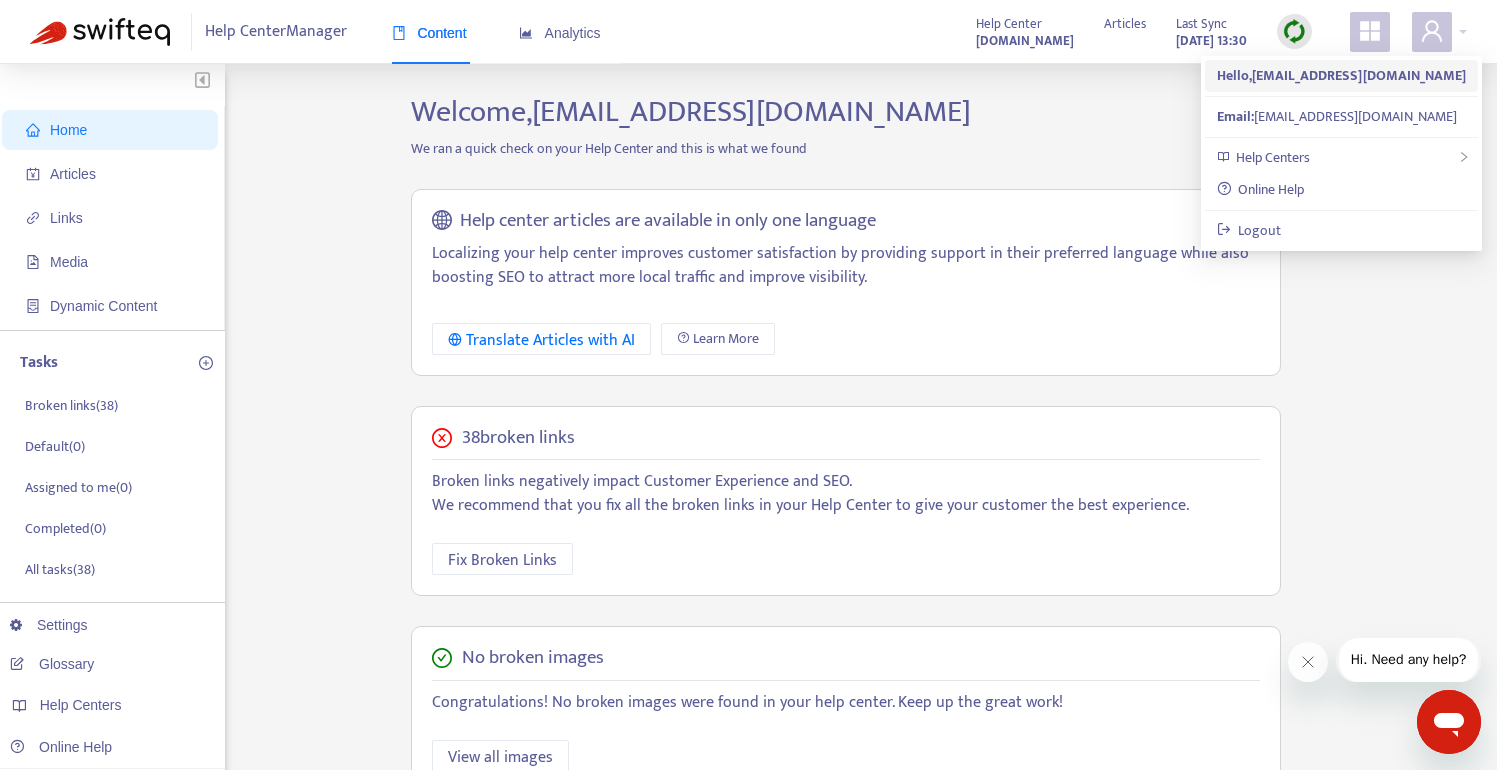 click on "Hello,  [EMAIL_ADDRESS][DOMAIN_NAME]" at bounding box center (1341, 75) 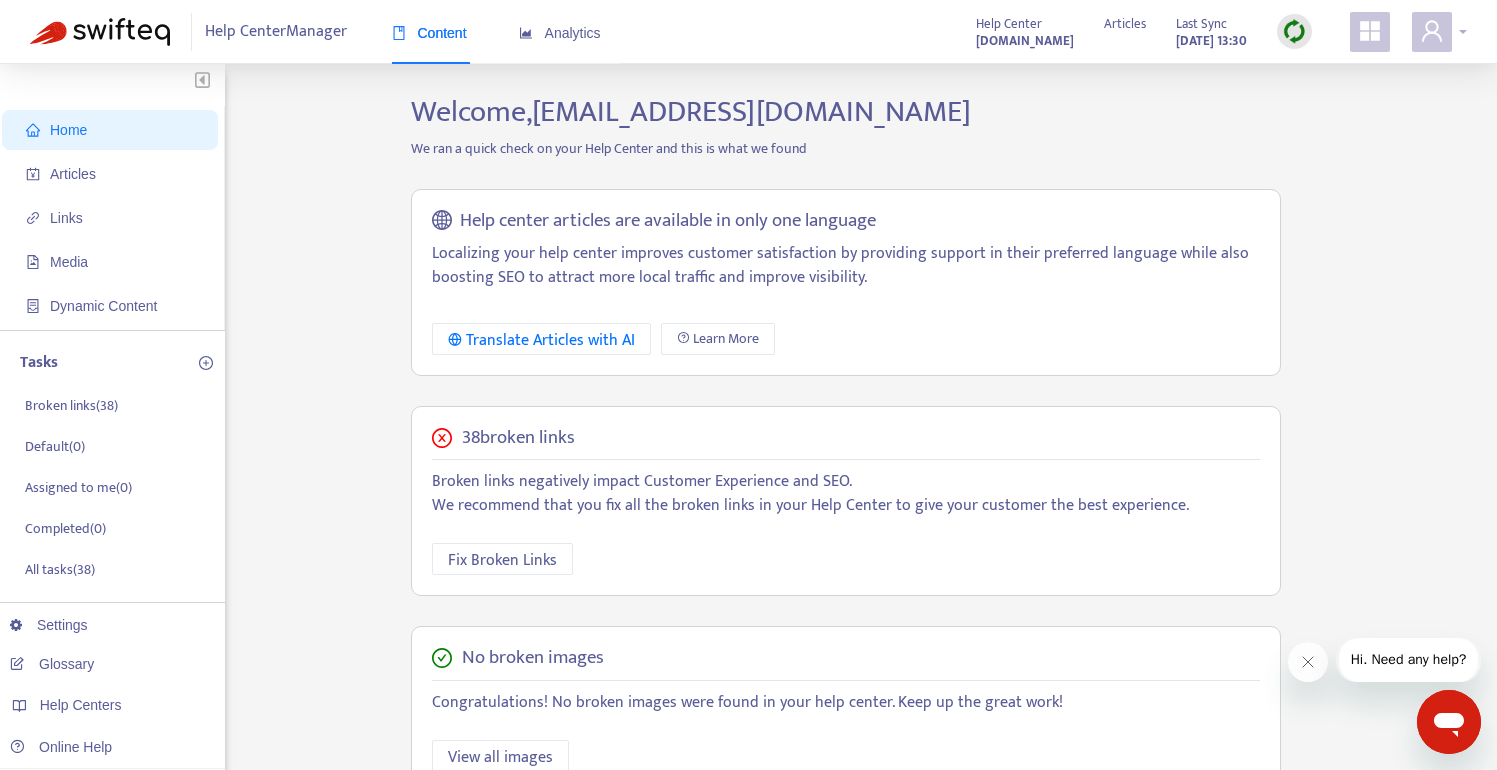 click at bounding box center [1439, 32] 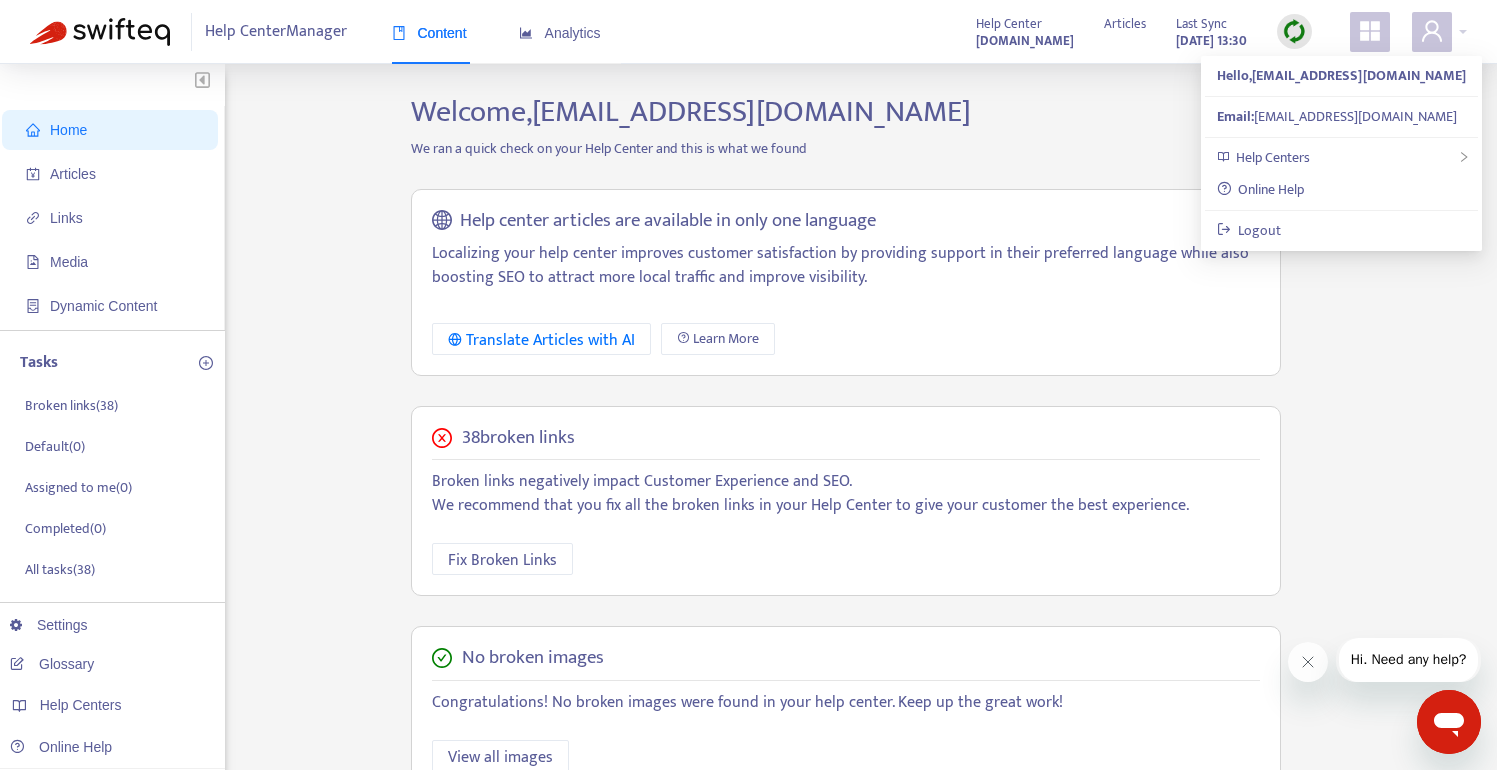 click at bounding box center (1294, 31) 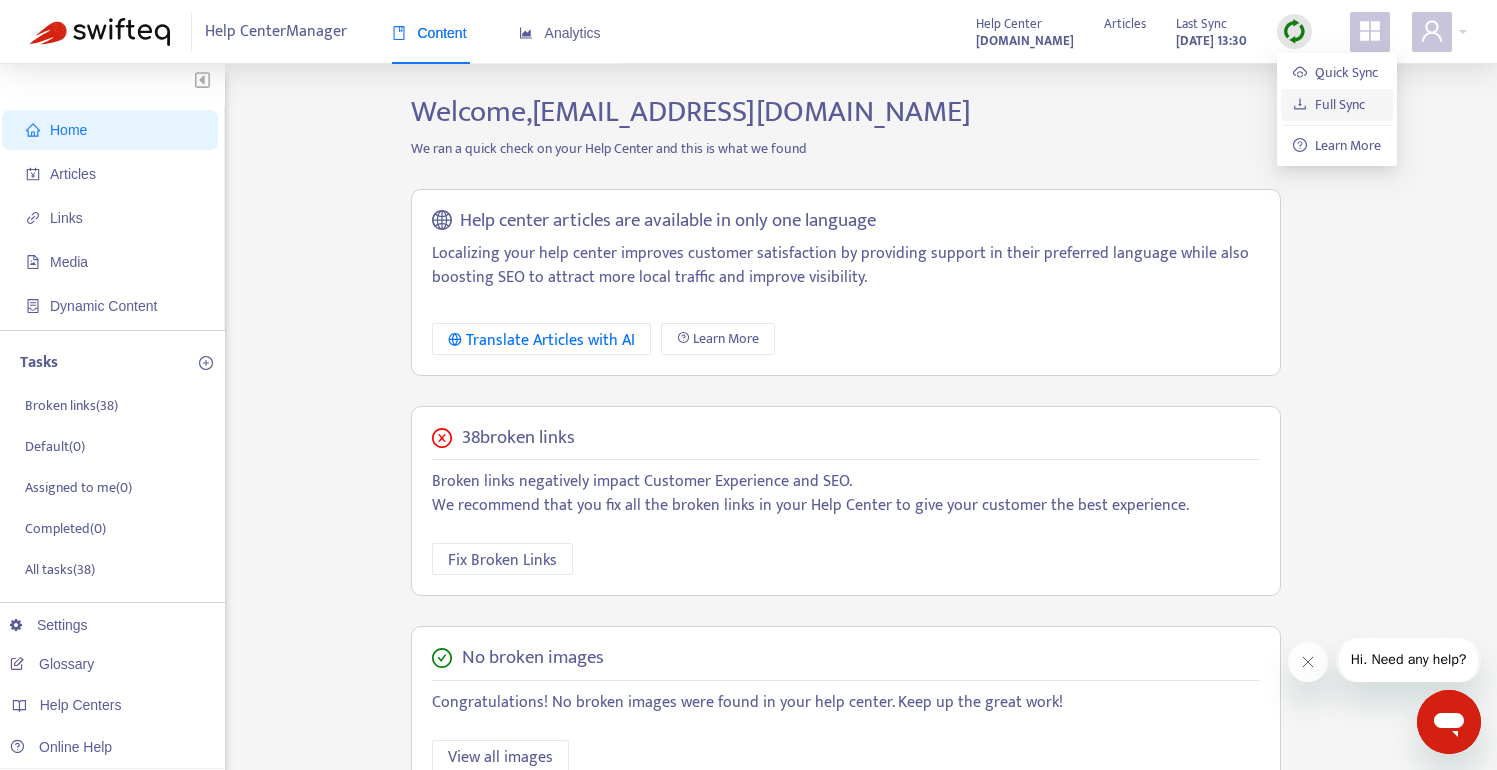 click on "Full Sync" at bounding box center (1329, 104) 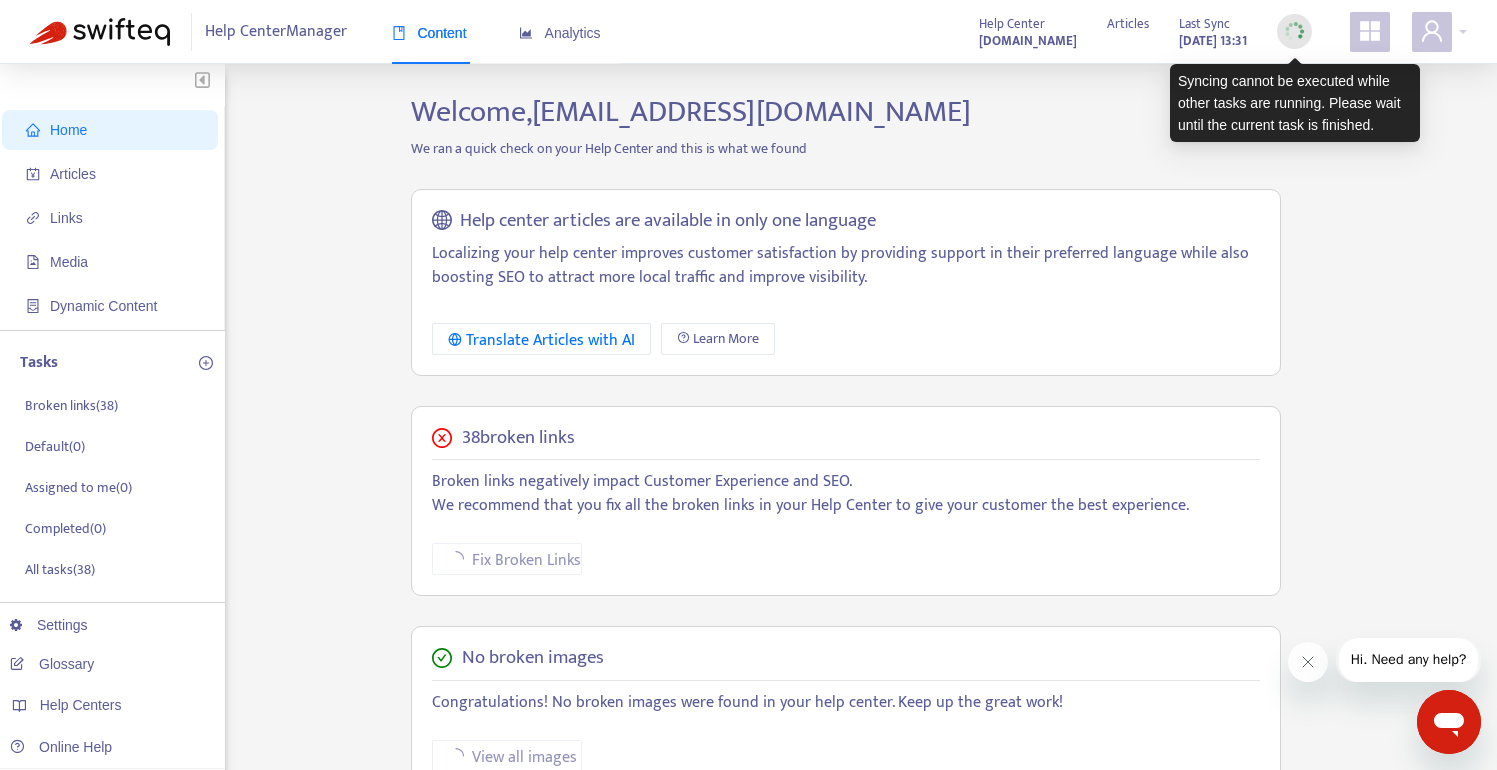 click at bounding box center (1294, 31) 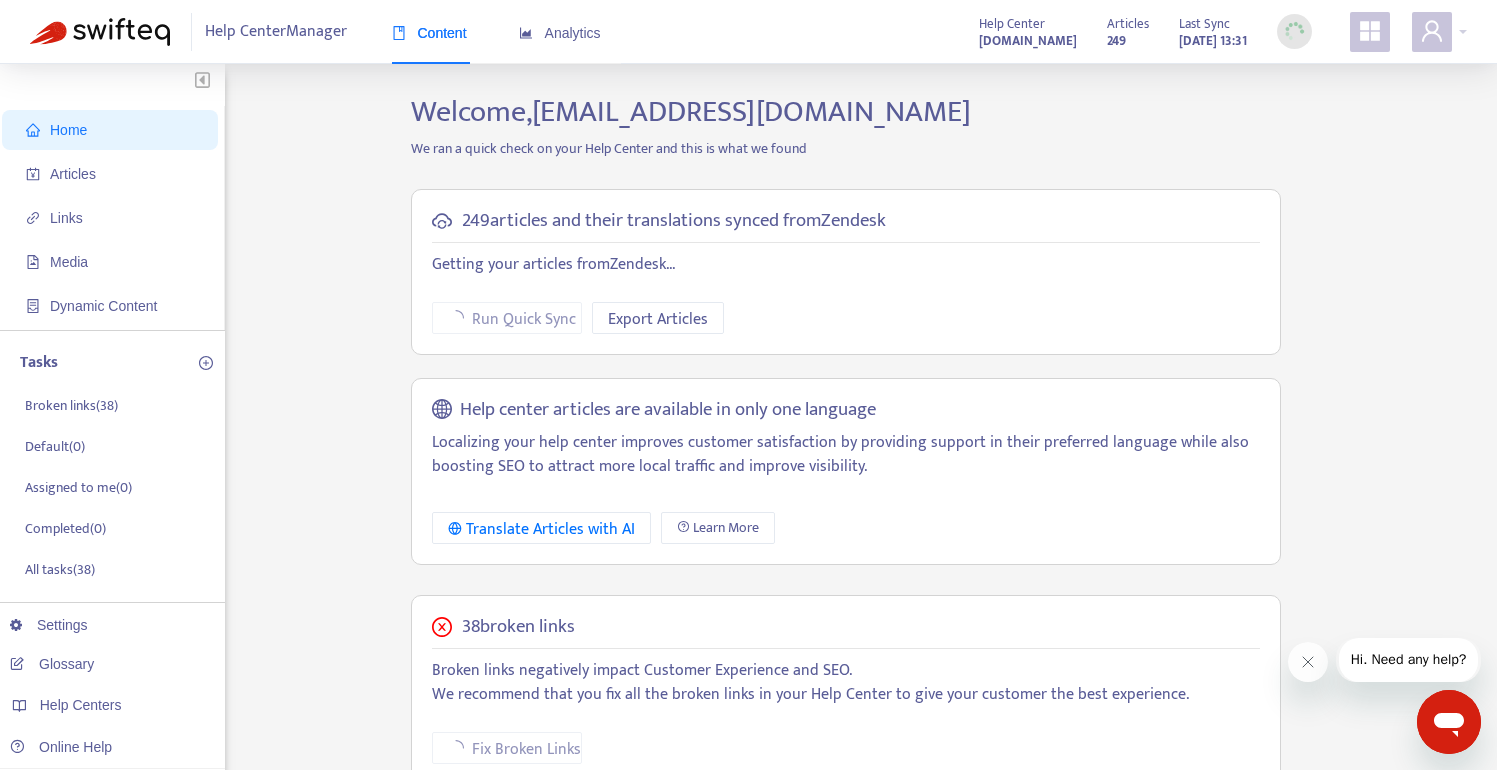 click on "Hi. Need any help?" at bounding box center (1409, 660) 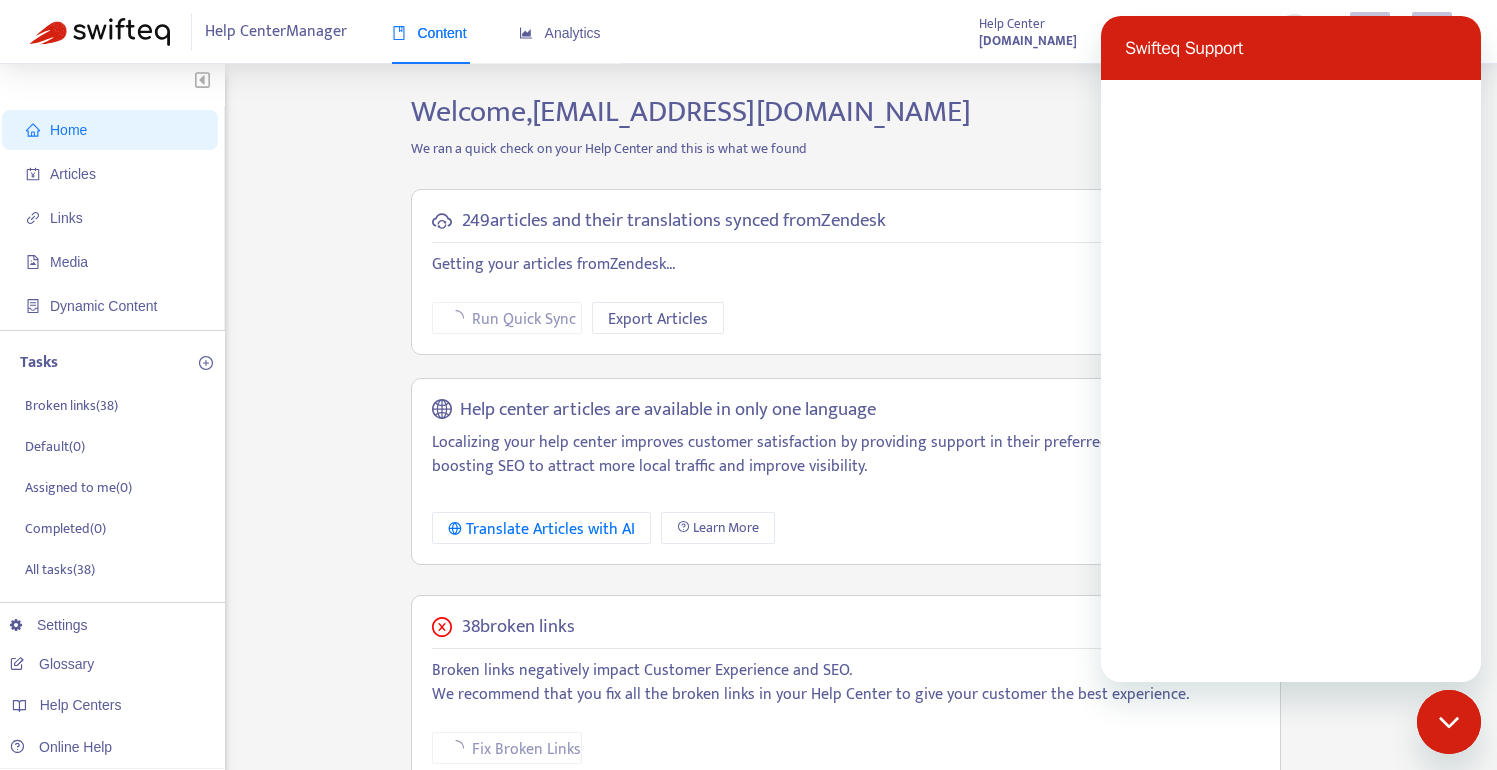 scroll, scrollTop: 0, scrollLeft: 0, axis: both 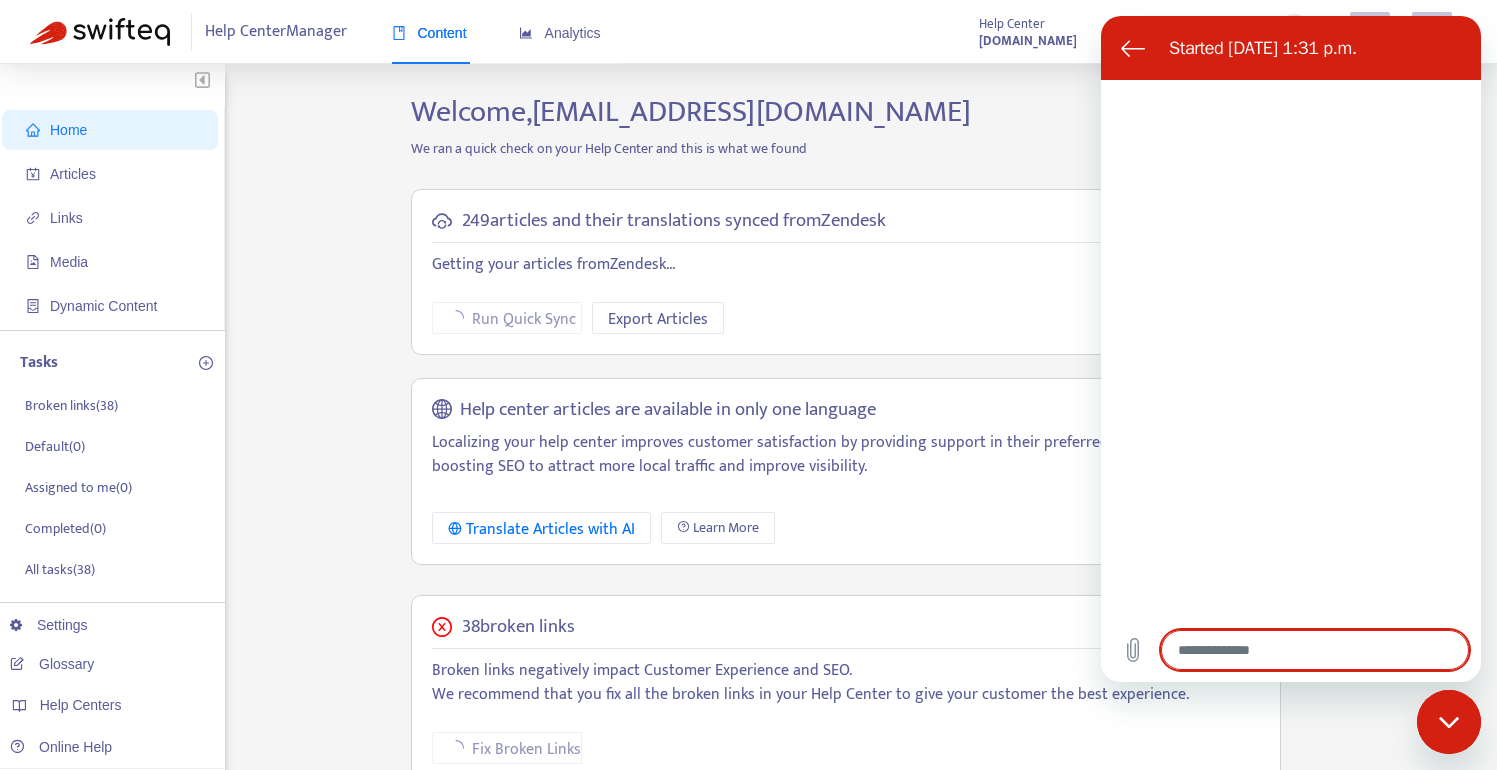 type on "*" 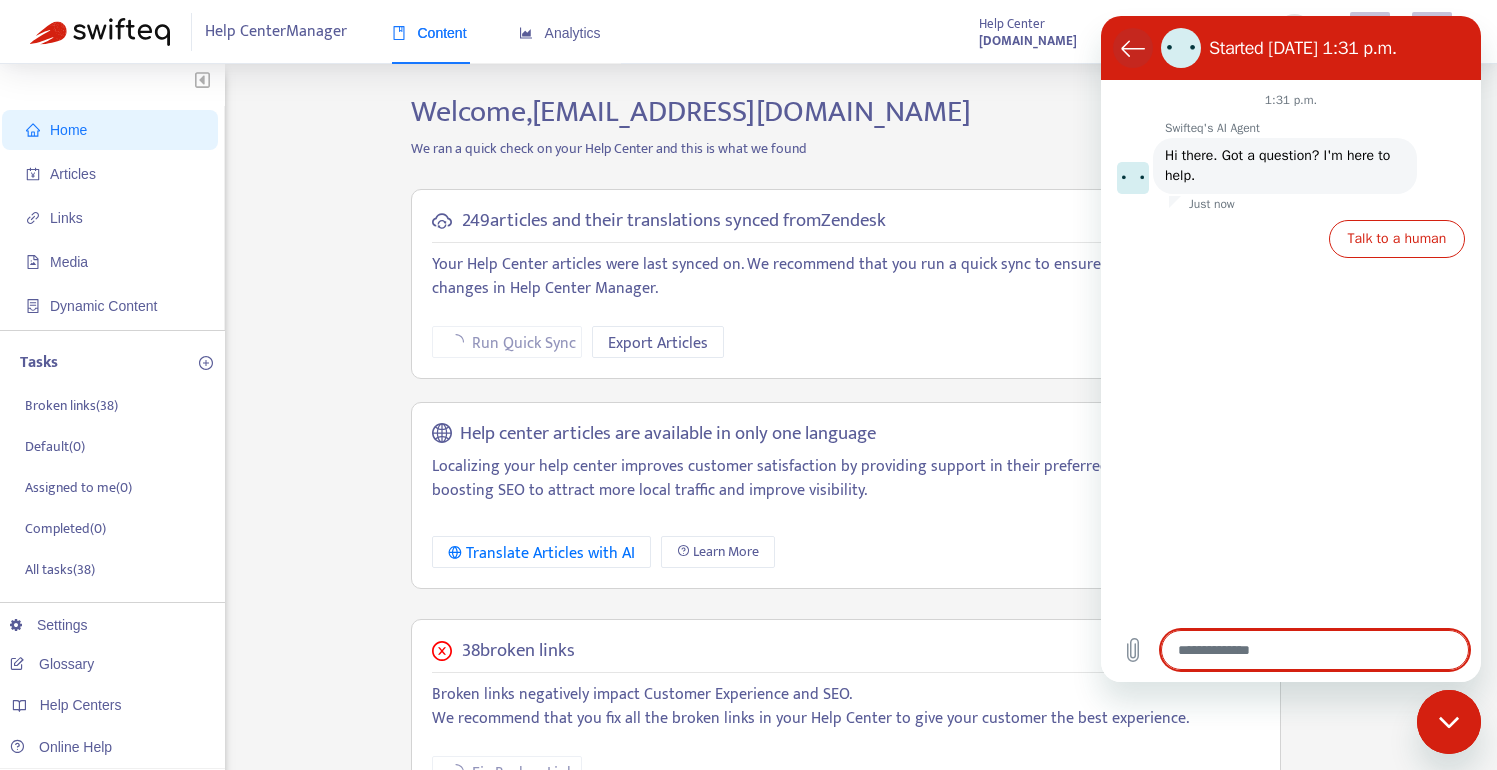 click at bounding box center (1133, 48) 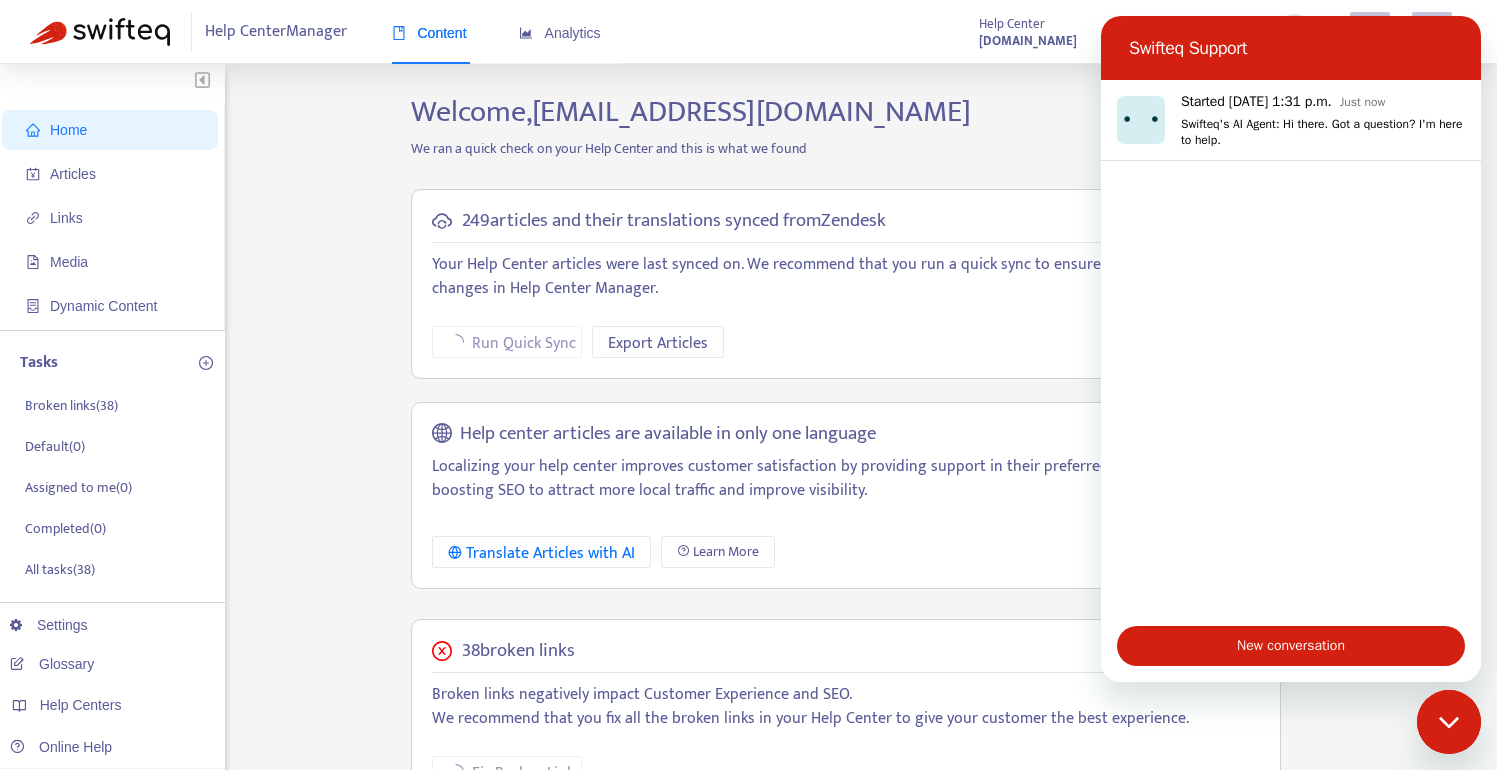click on "We ran a quick check on your Help Center and this is what we found" at bounding box center [846, 148] 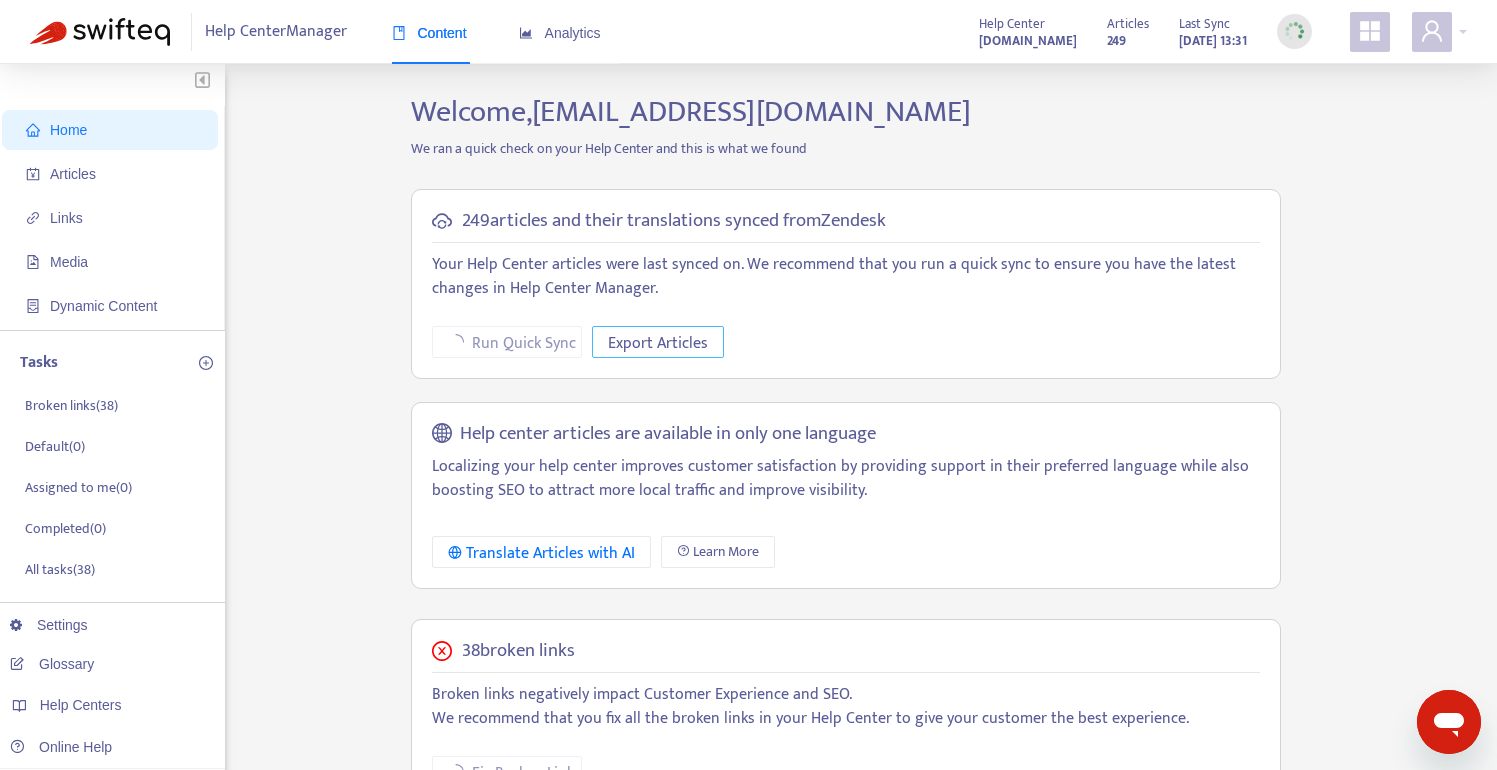 click on "Export Articles" at bounding box center [658, 343] 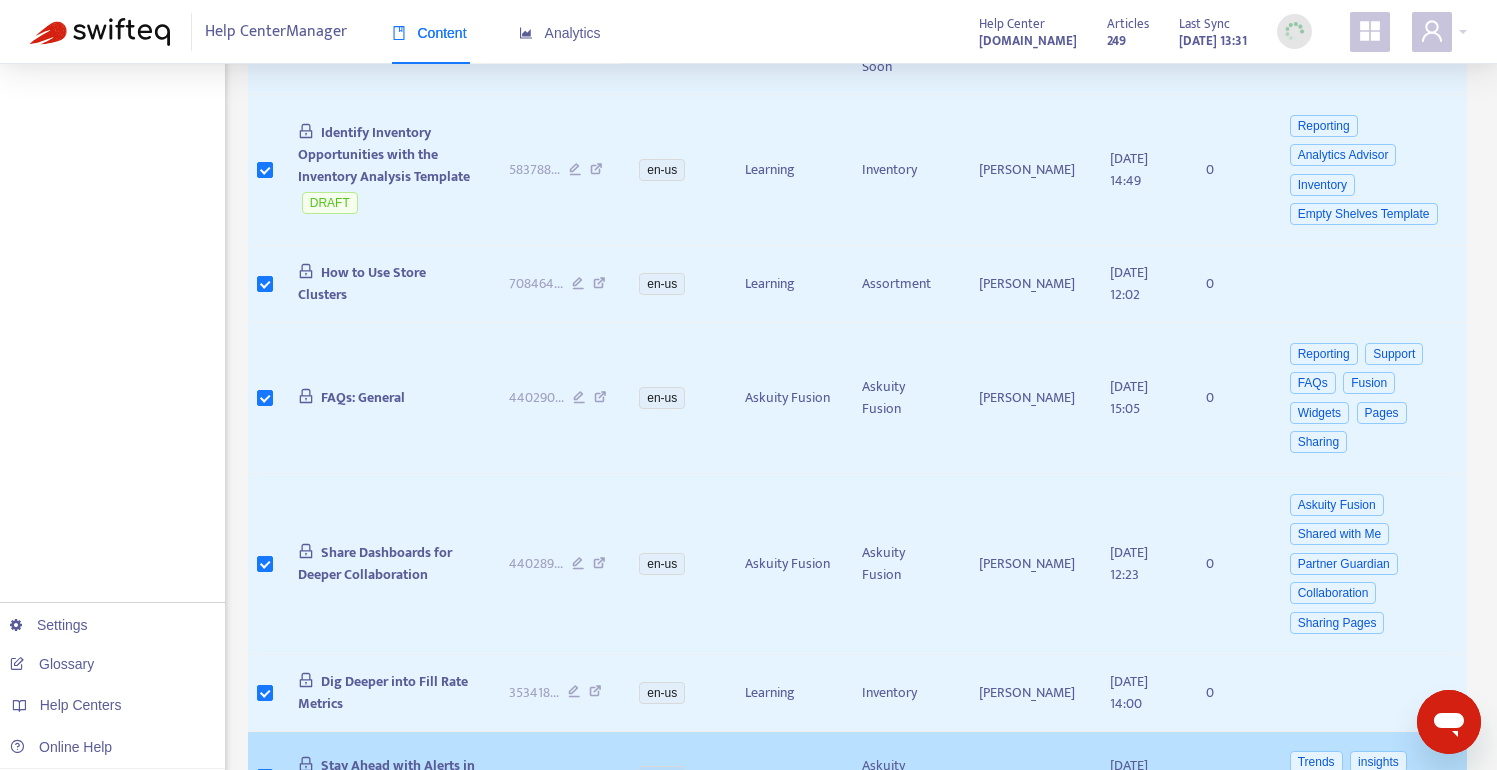 scroll, scrollTop: 1363, scrollLeft: 0, axis: vertical 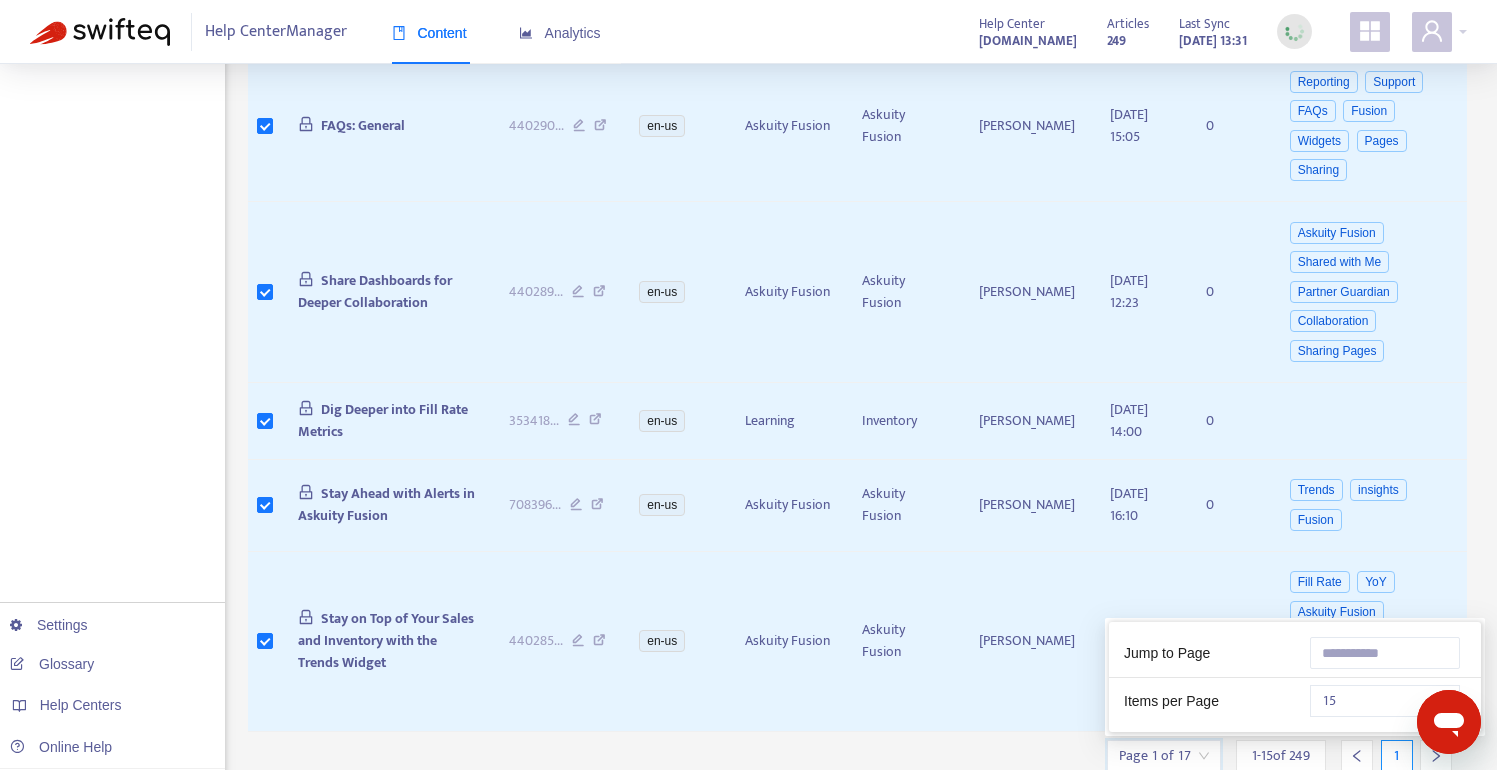 click at bounding box center [1164, 756] 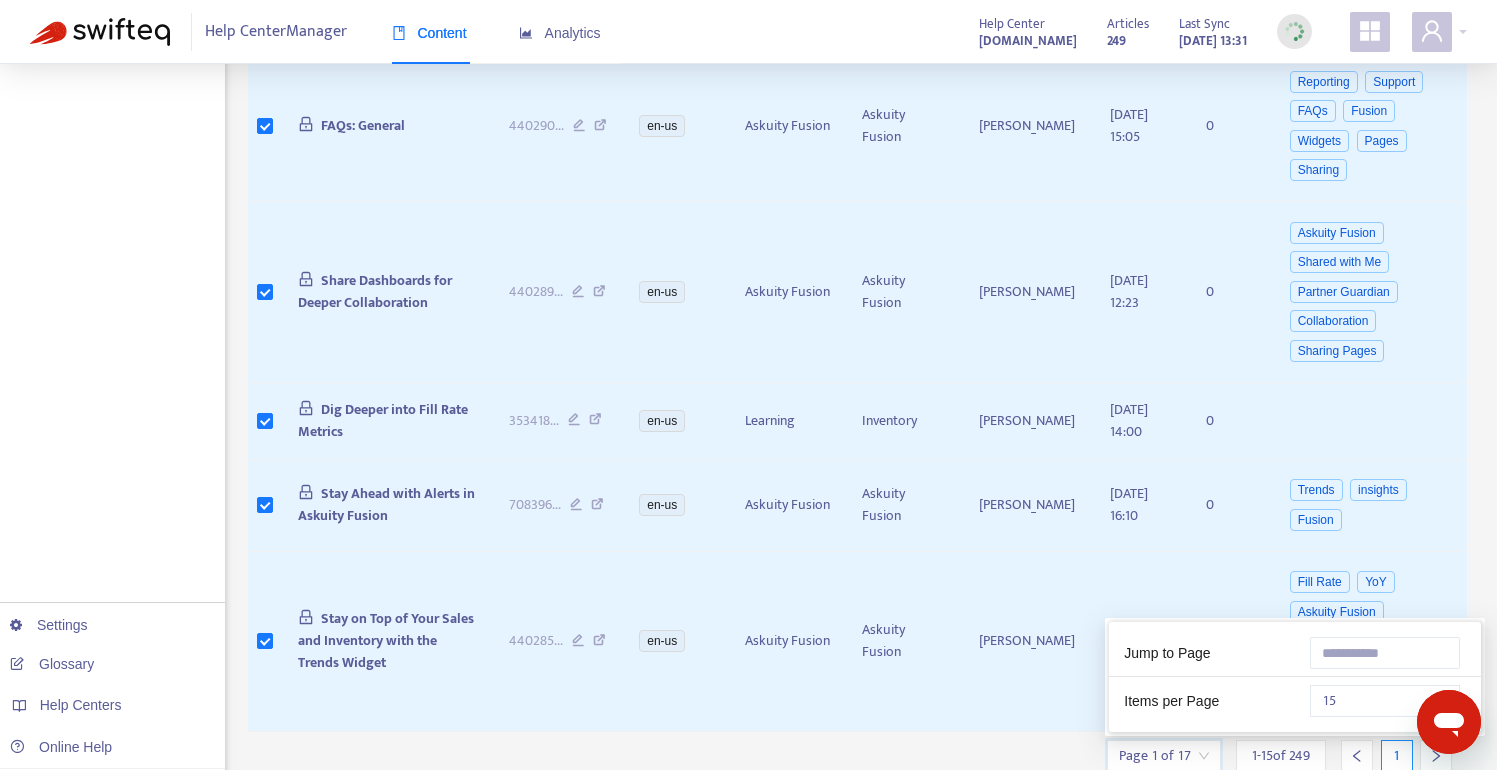click on "15" at bounding box center (1385, 701) 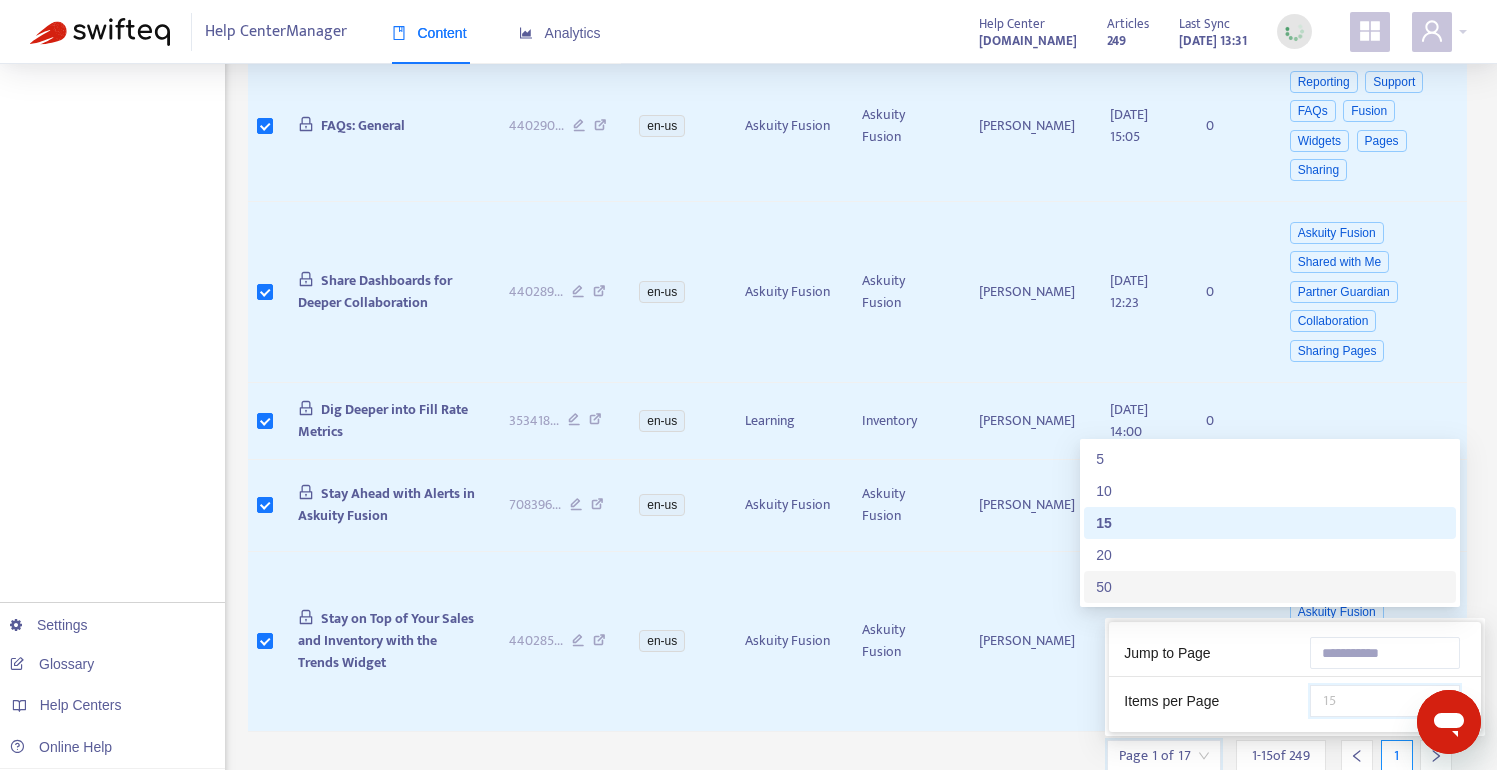 click on "50" at bounding box center (1270, 587) 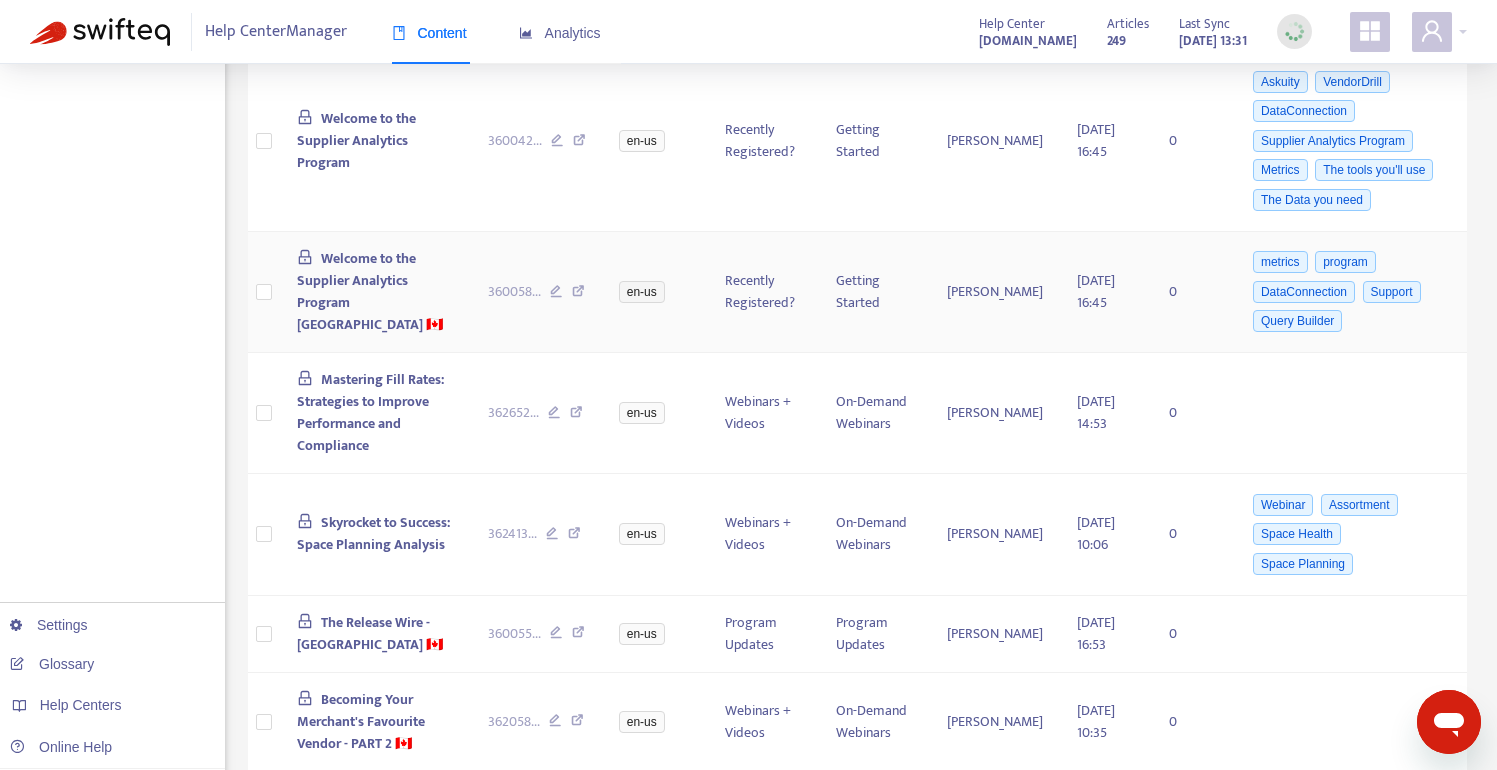 scroll, scrollTop: 5445, scrollLeft: 0, axis: vertical 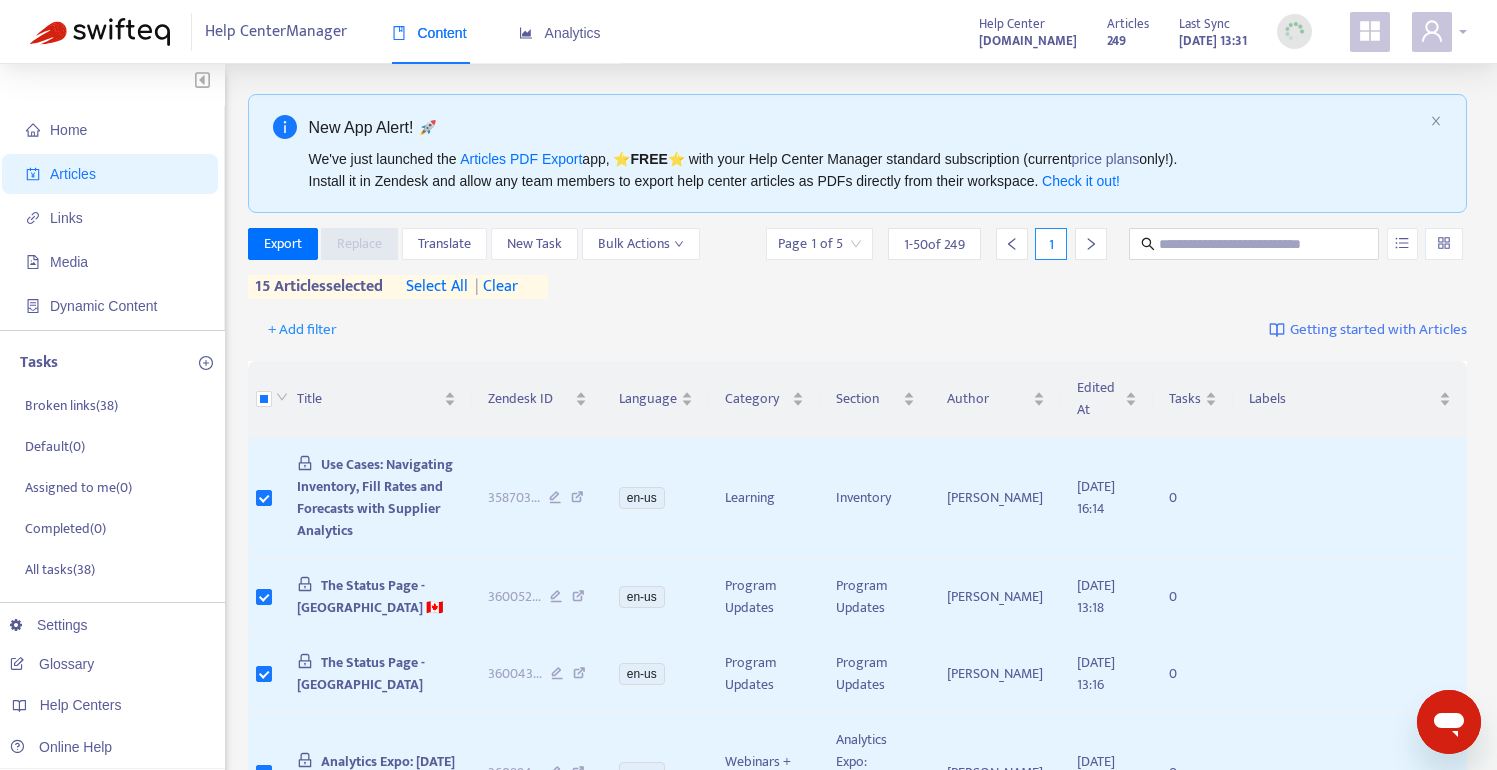 click at bounding box center [1432, 32] 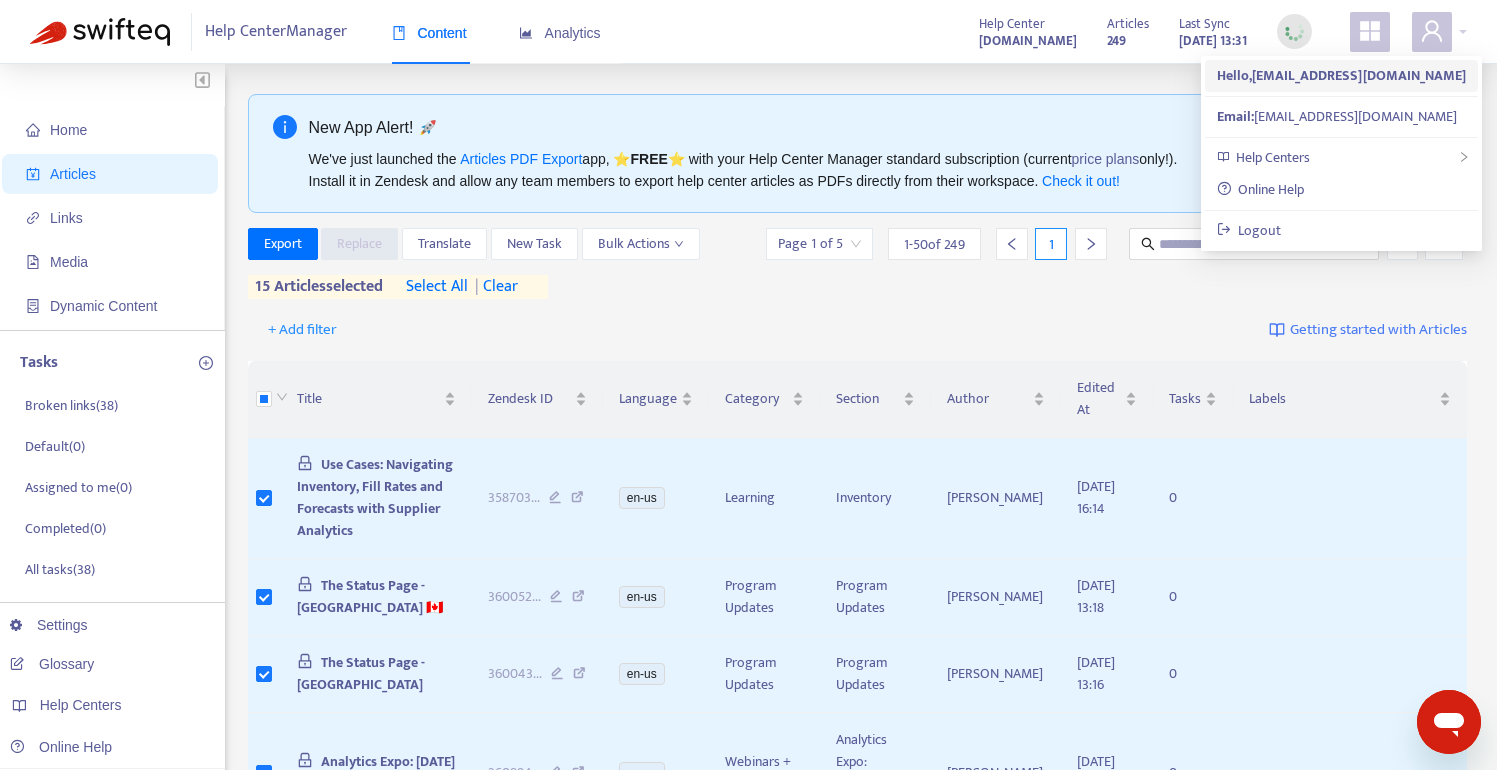 click on "Hello,  [EMAIL_ADDRESS][DOMAIN_NAME]" at bounding box center (1341, 75) 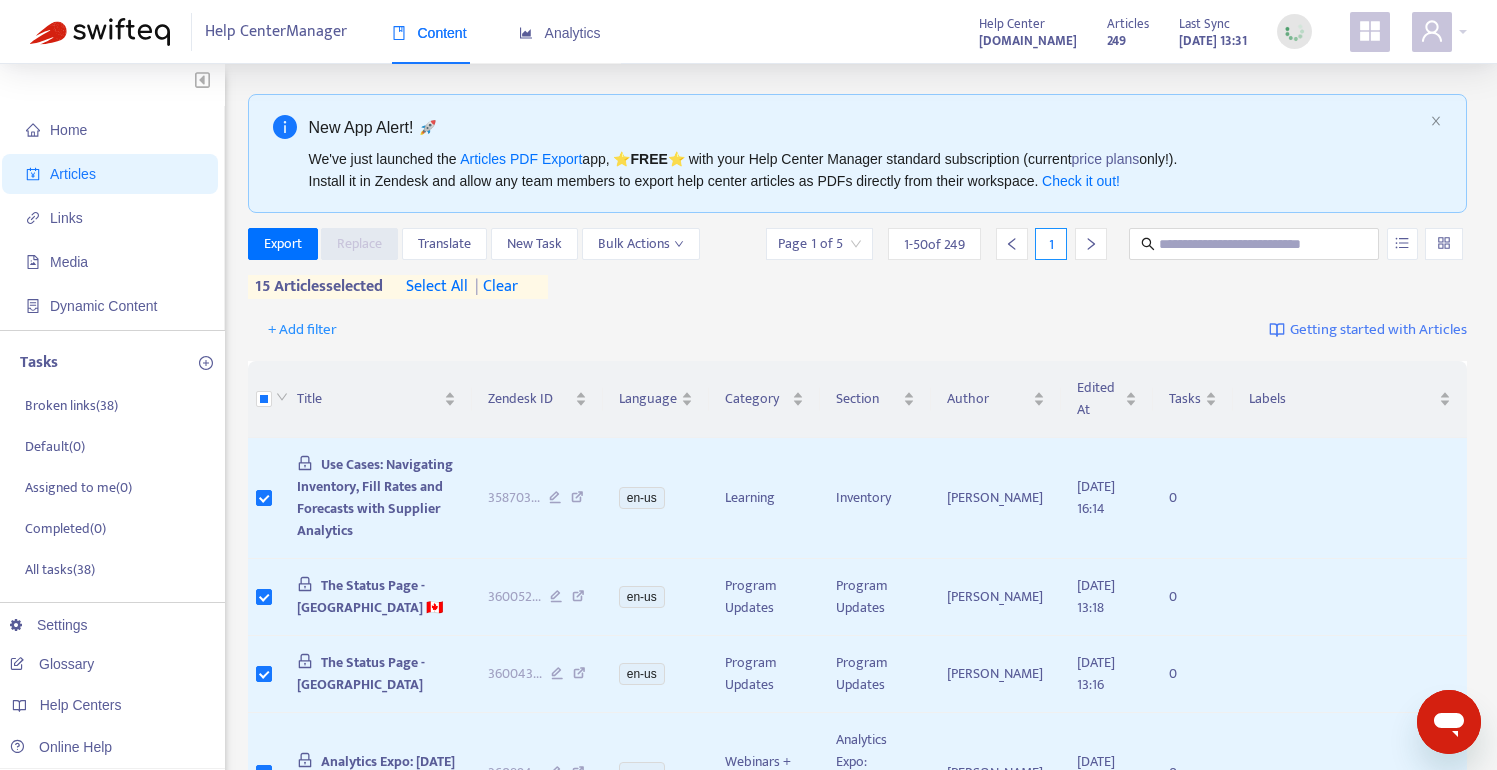 click at bounding box center (1370, 32) 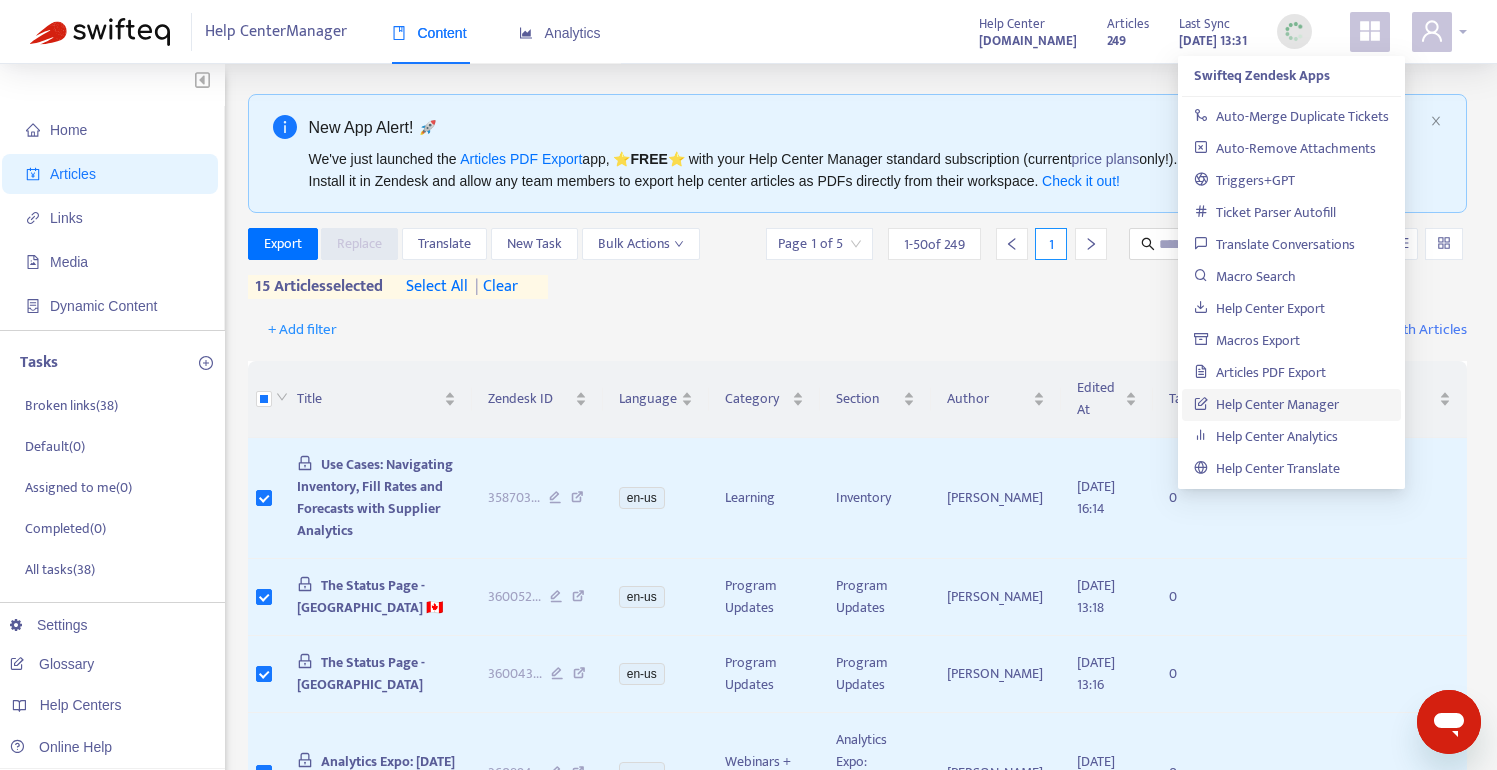click at bounding box center (1432, 32) 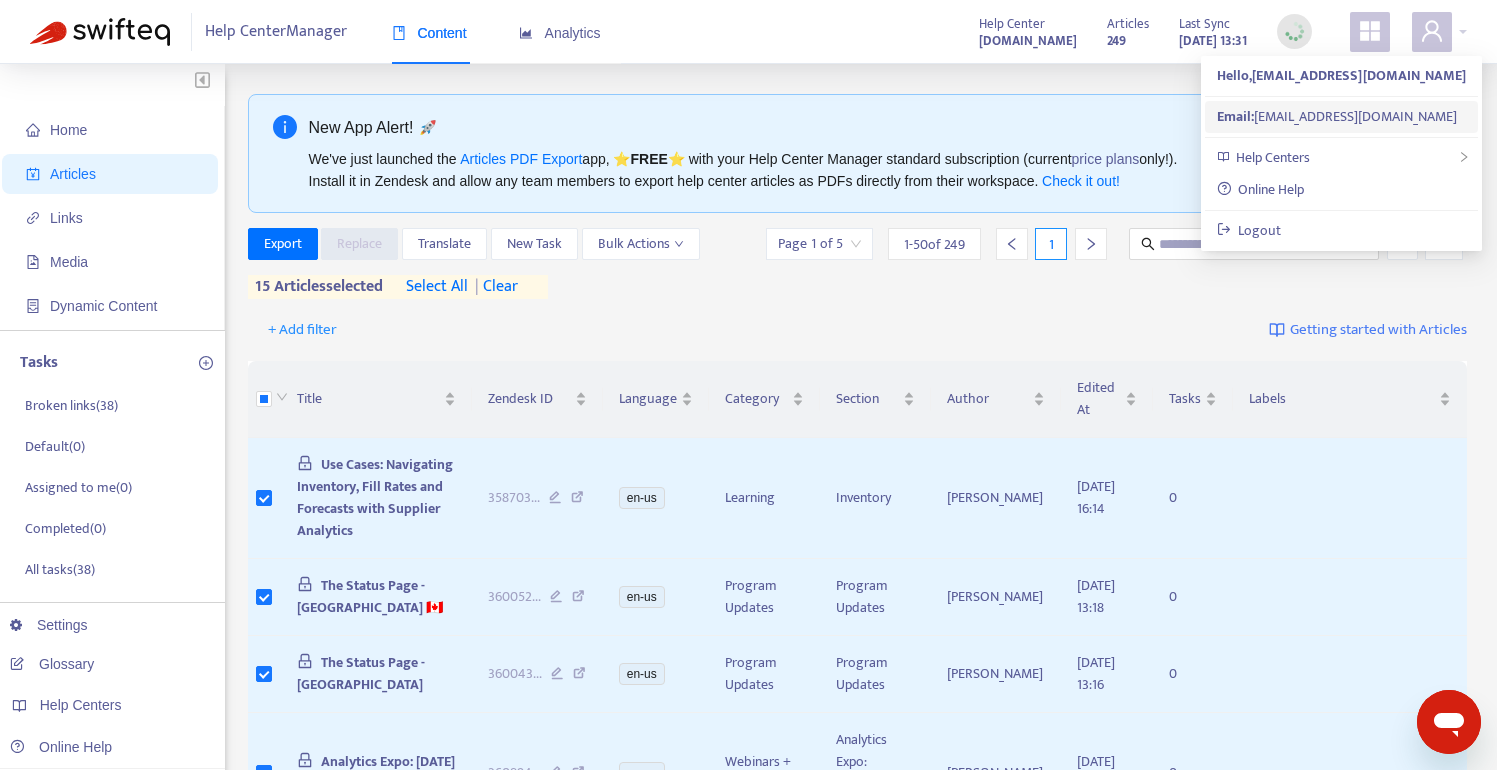 click on "Email:  [EMAIL_ADDRESS][DOMAIN_NAME]" at bounding box center (1341, 117) 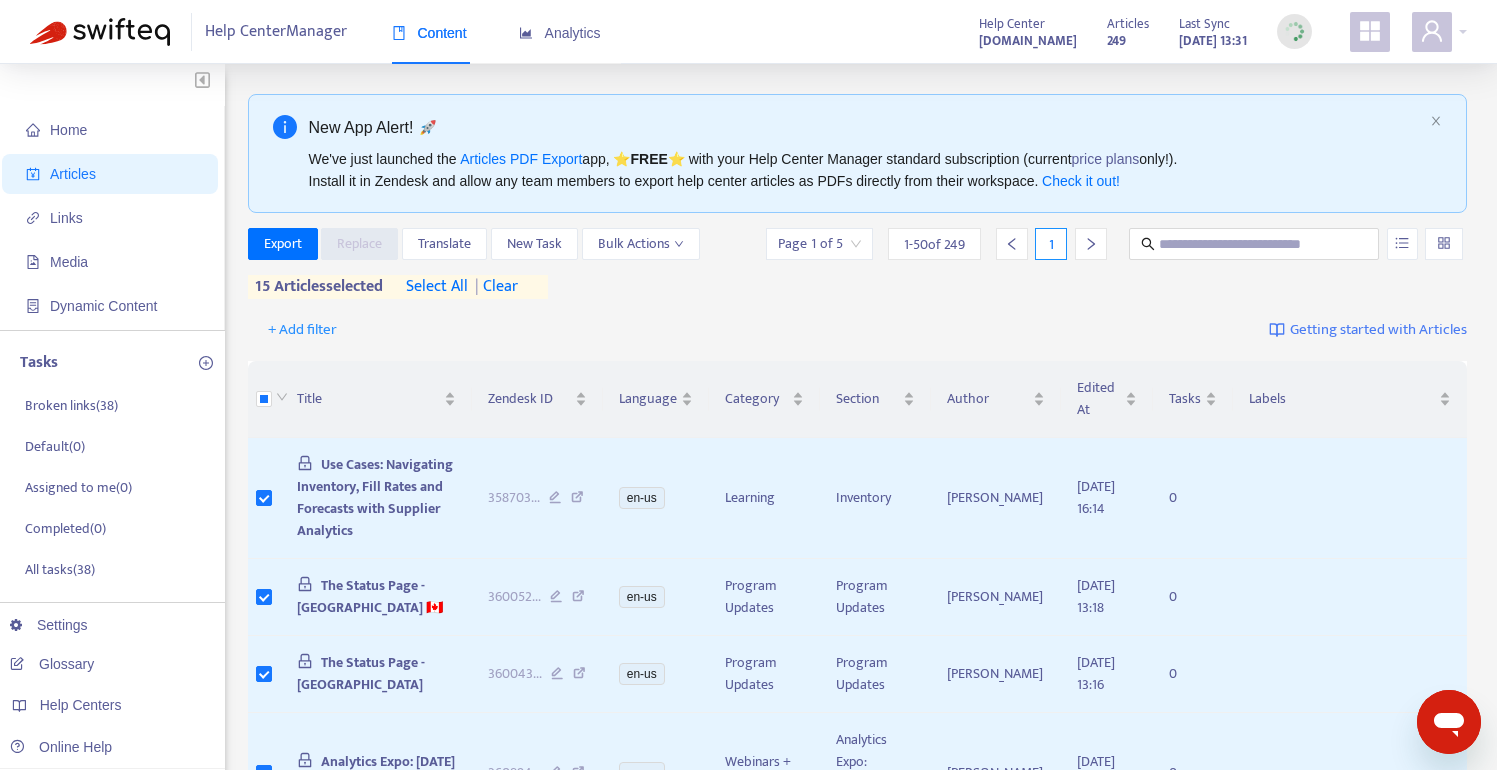 click on "[DATE] 13:31" at bounding box center [1213, 41] 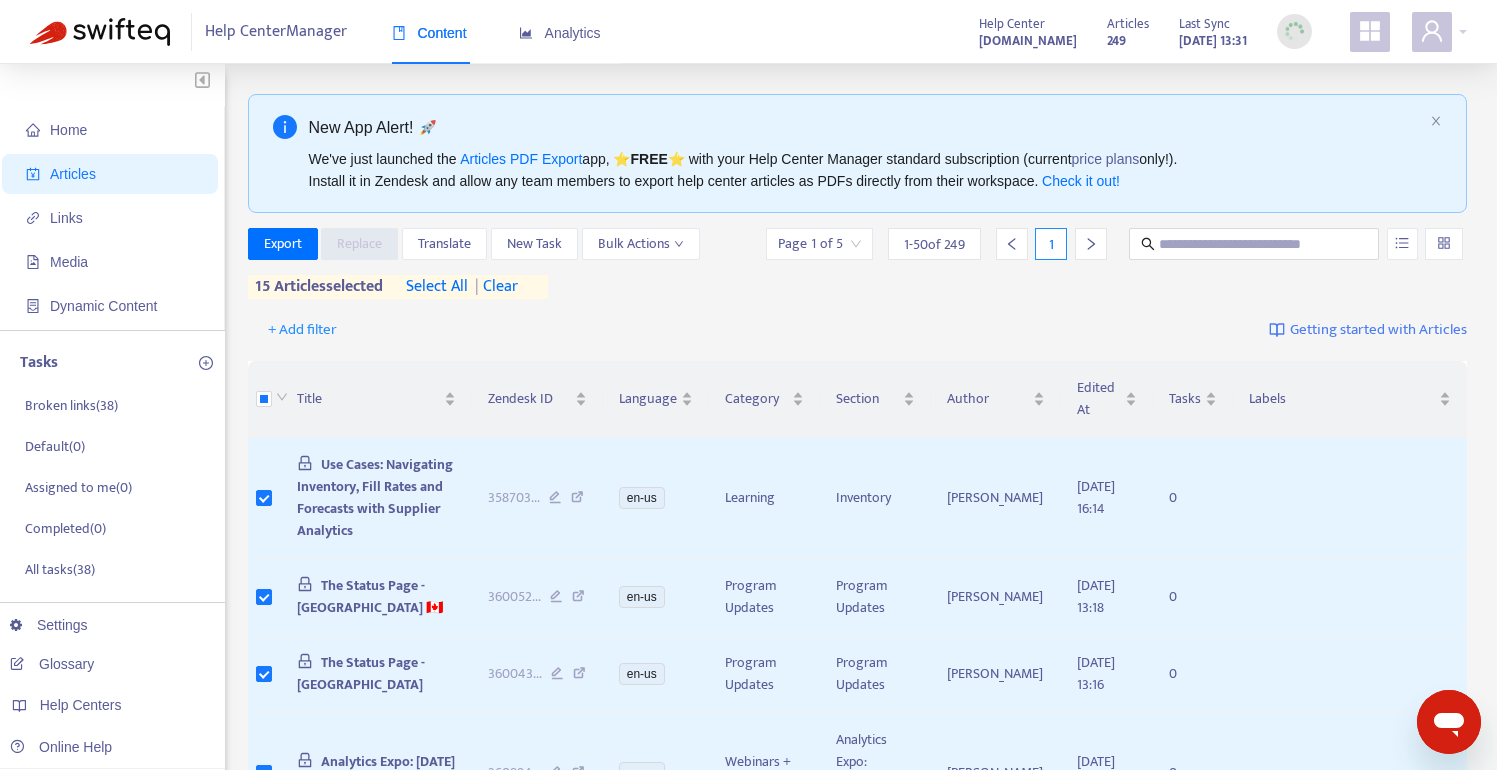 click at bounding box center (1294, 32) 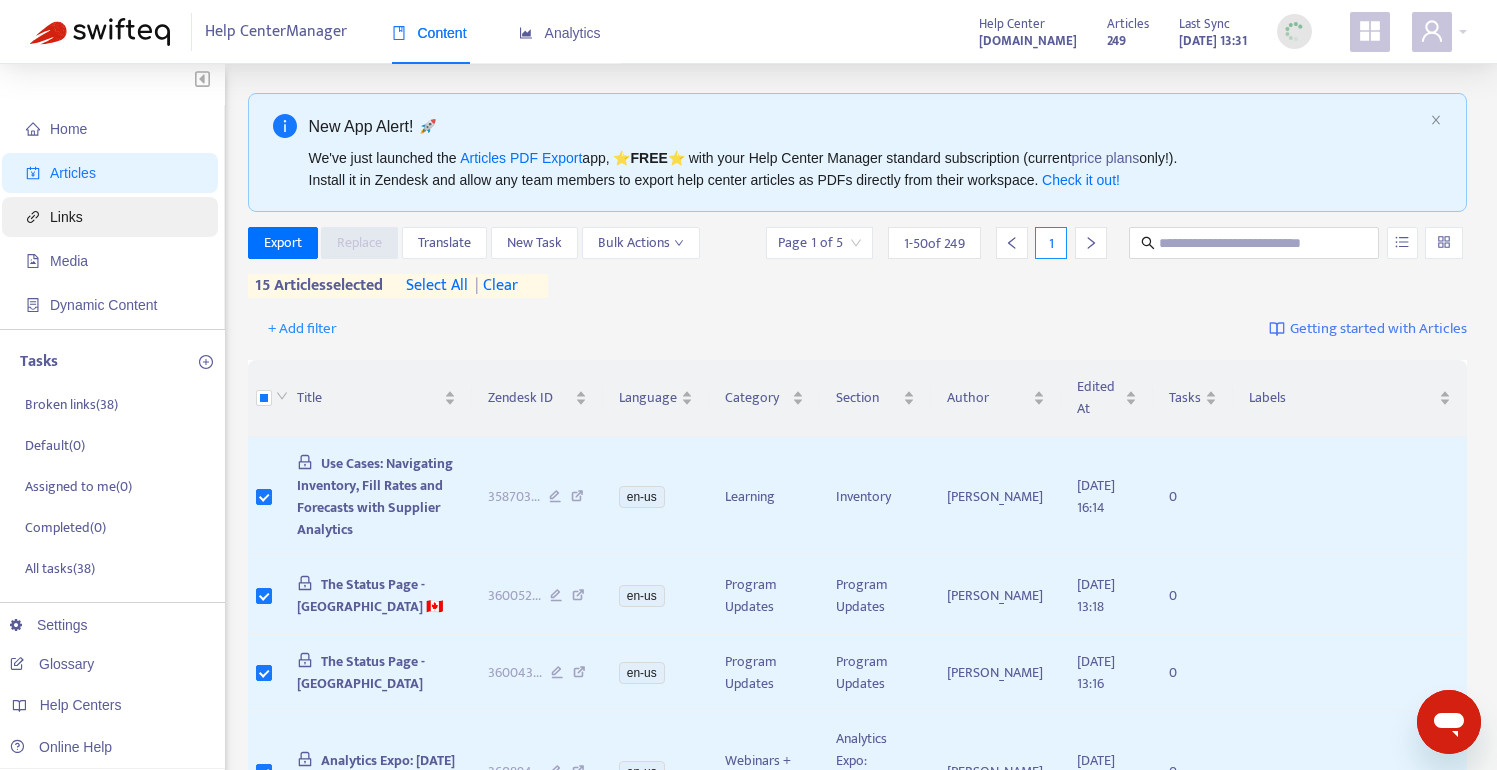 scroll, scrollTop: 0, scrollLeft: 0, axis: both 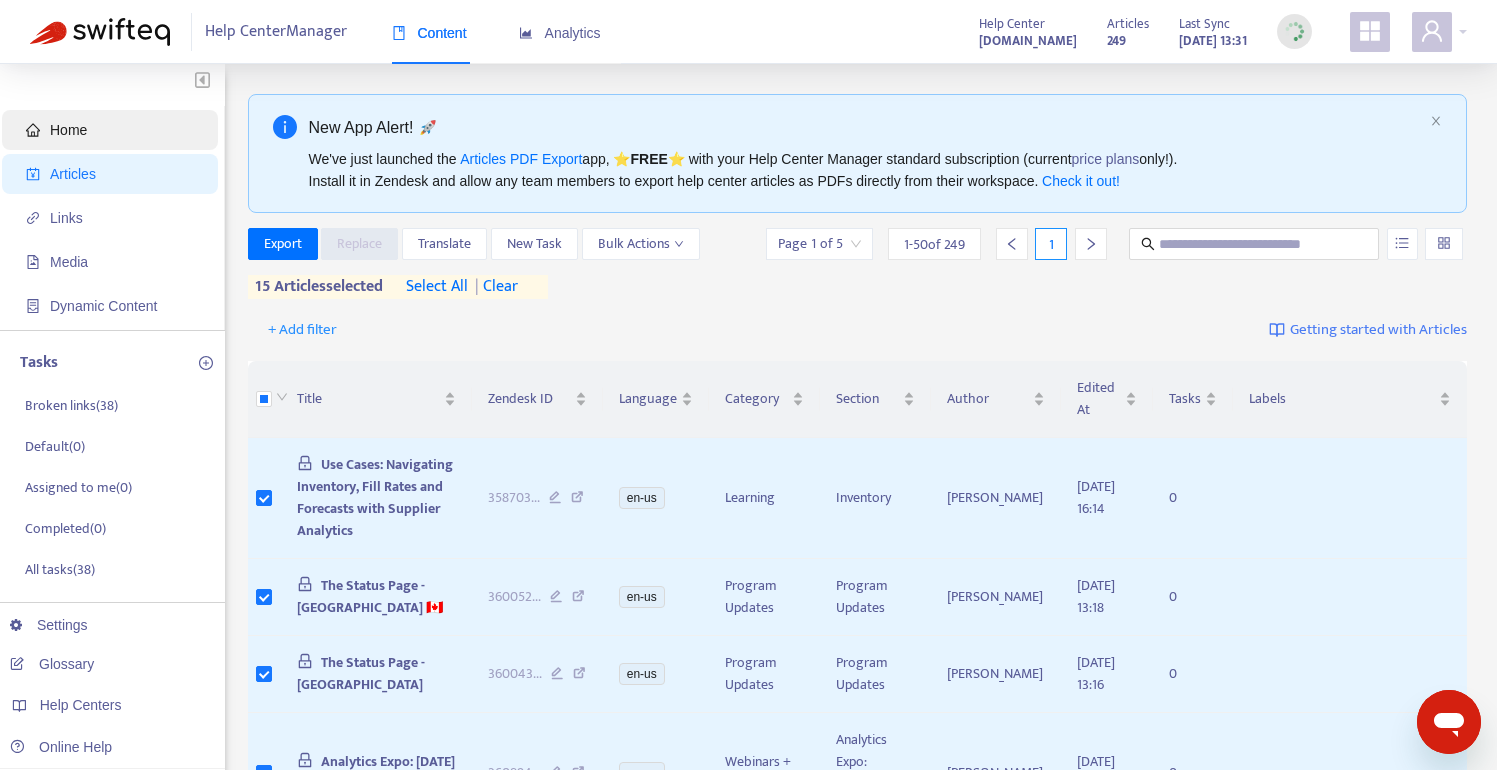 click on "Home" at bounding box center (68, 130) 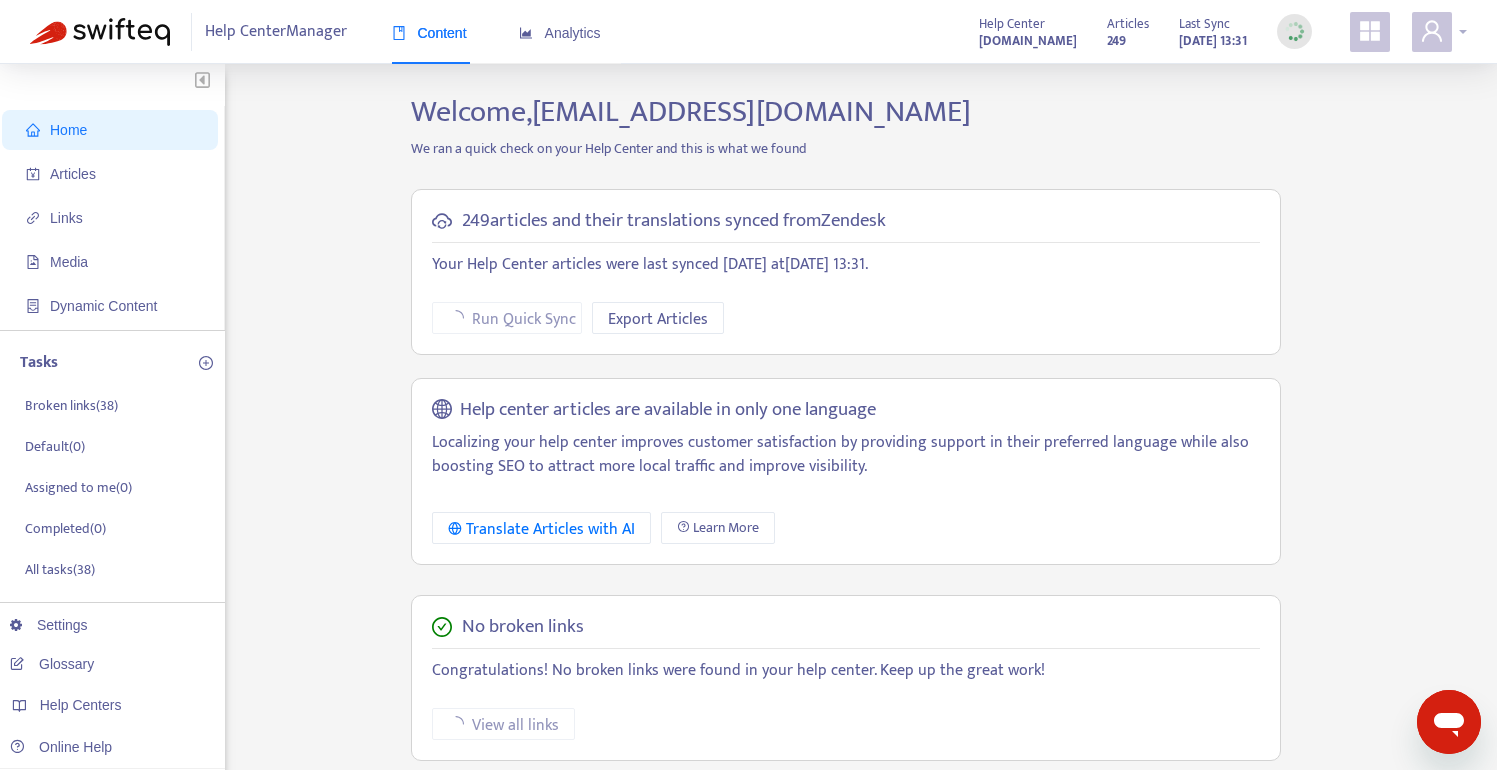 click at bounding box center (1432, 32) 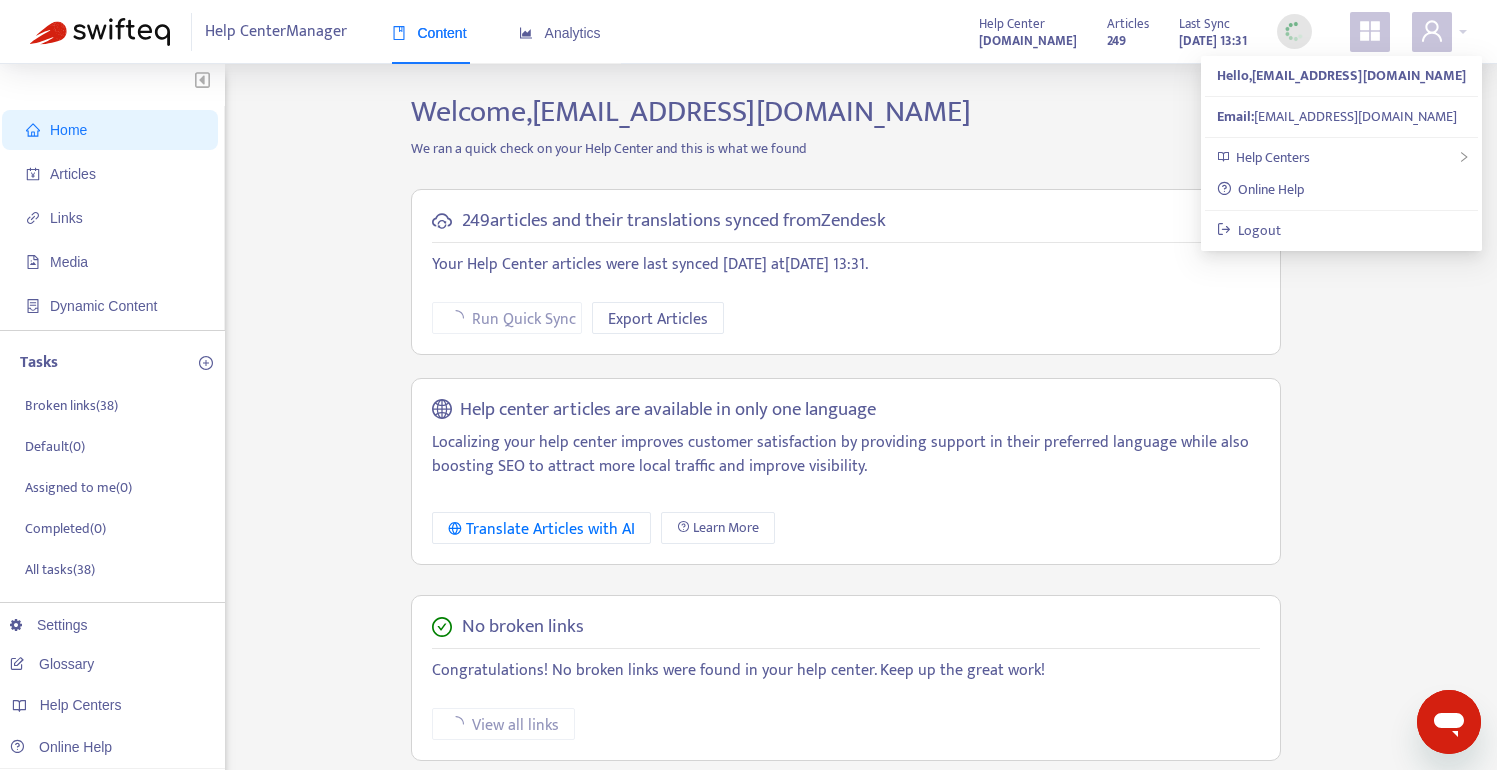 click 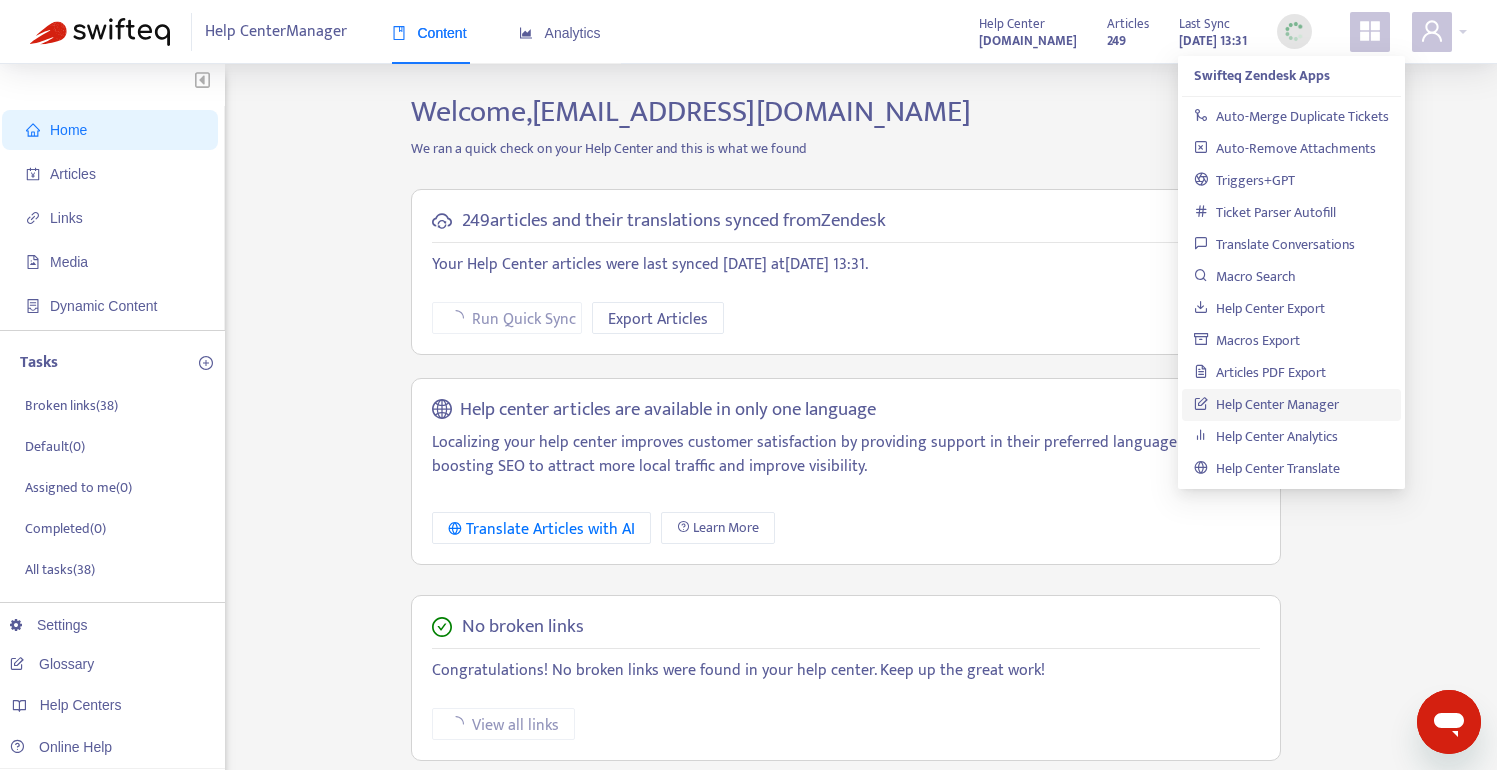 click on "Help Center Manager" at bounding box center [1266, 404] 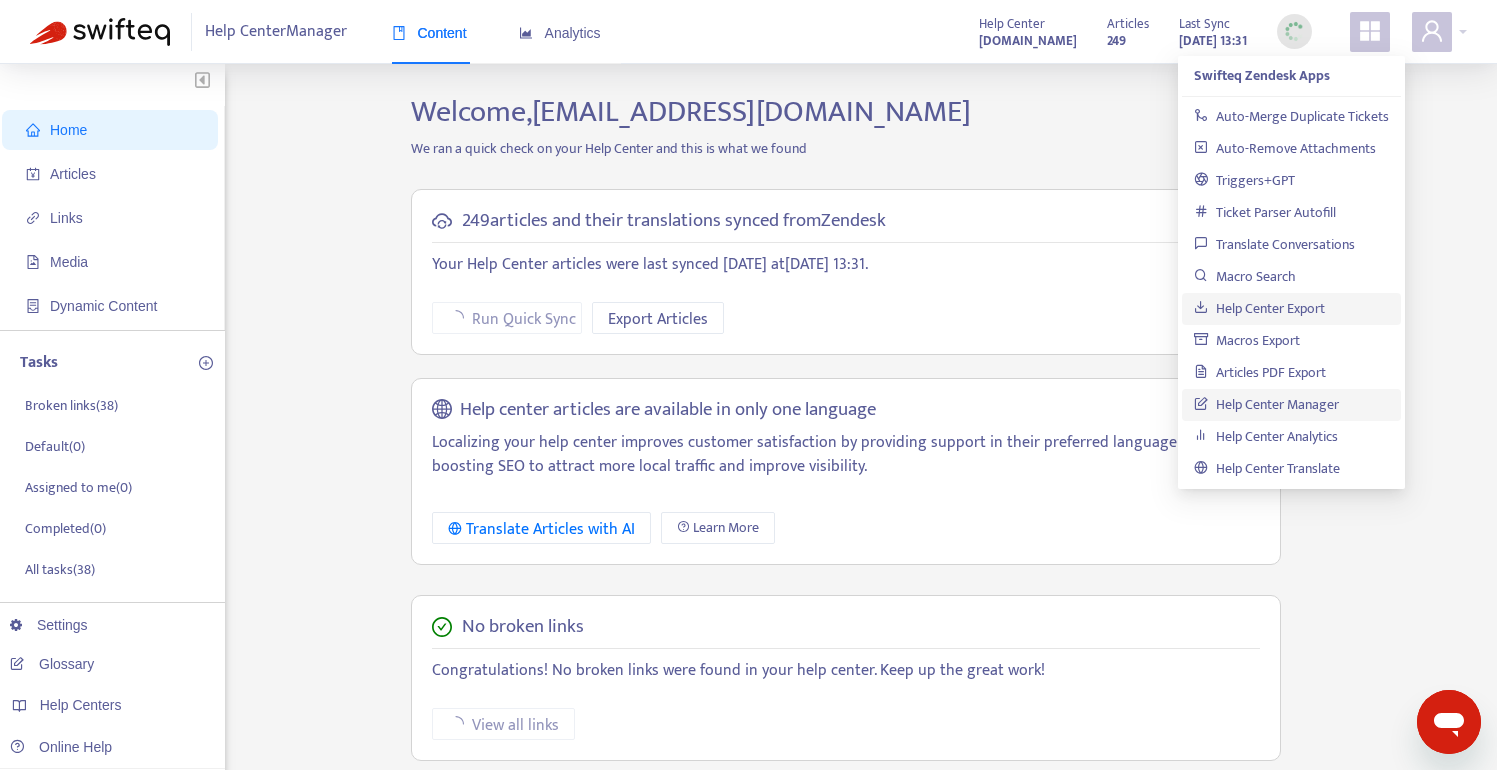 click on "Help Center Export" at bounding box center (1259, 308) 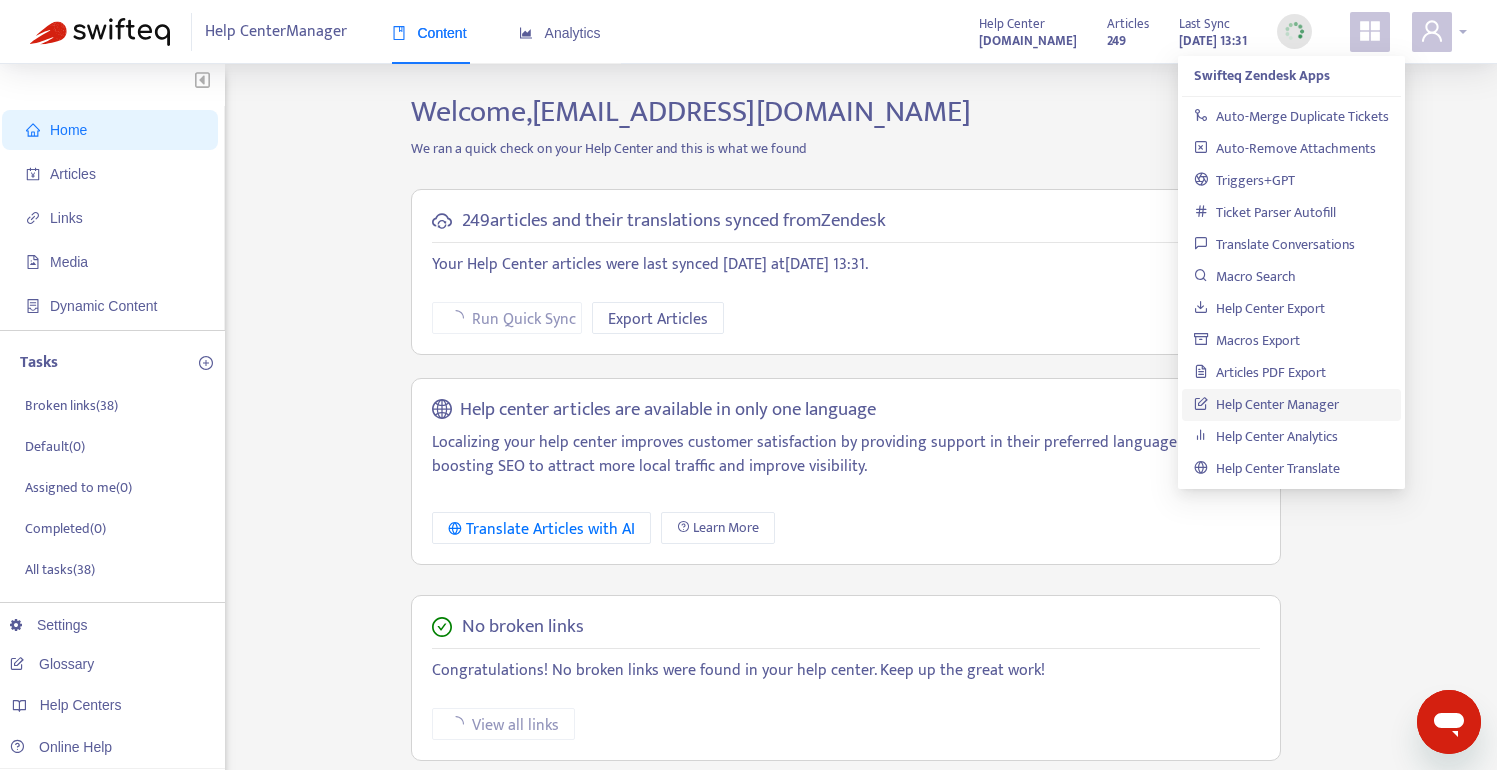 click 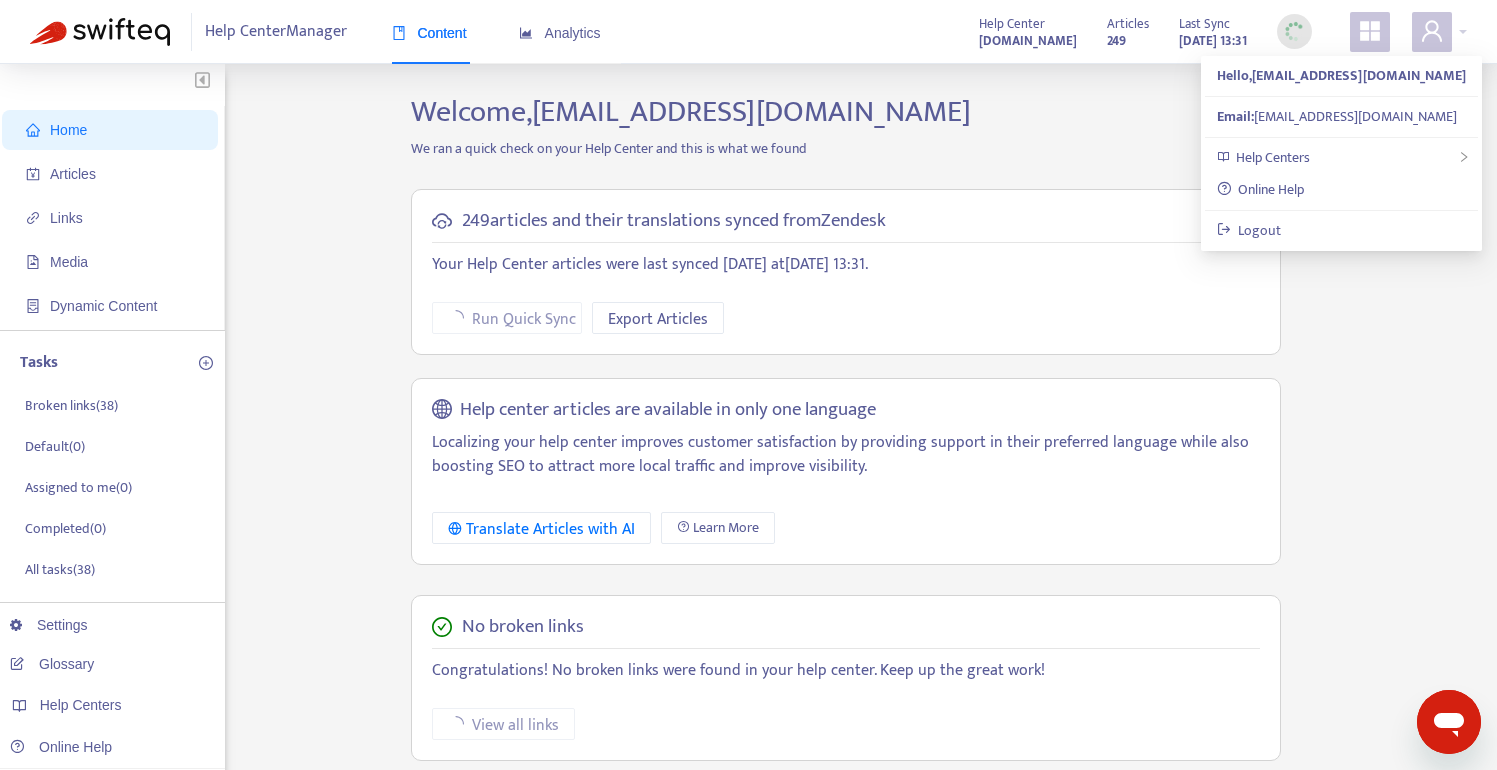 click 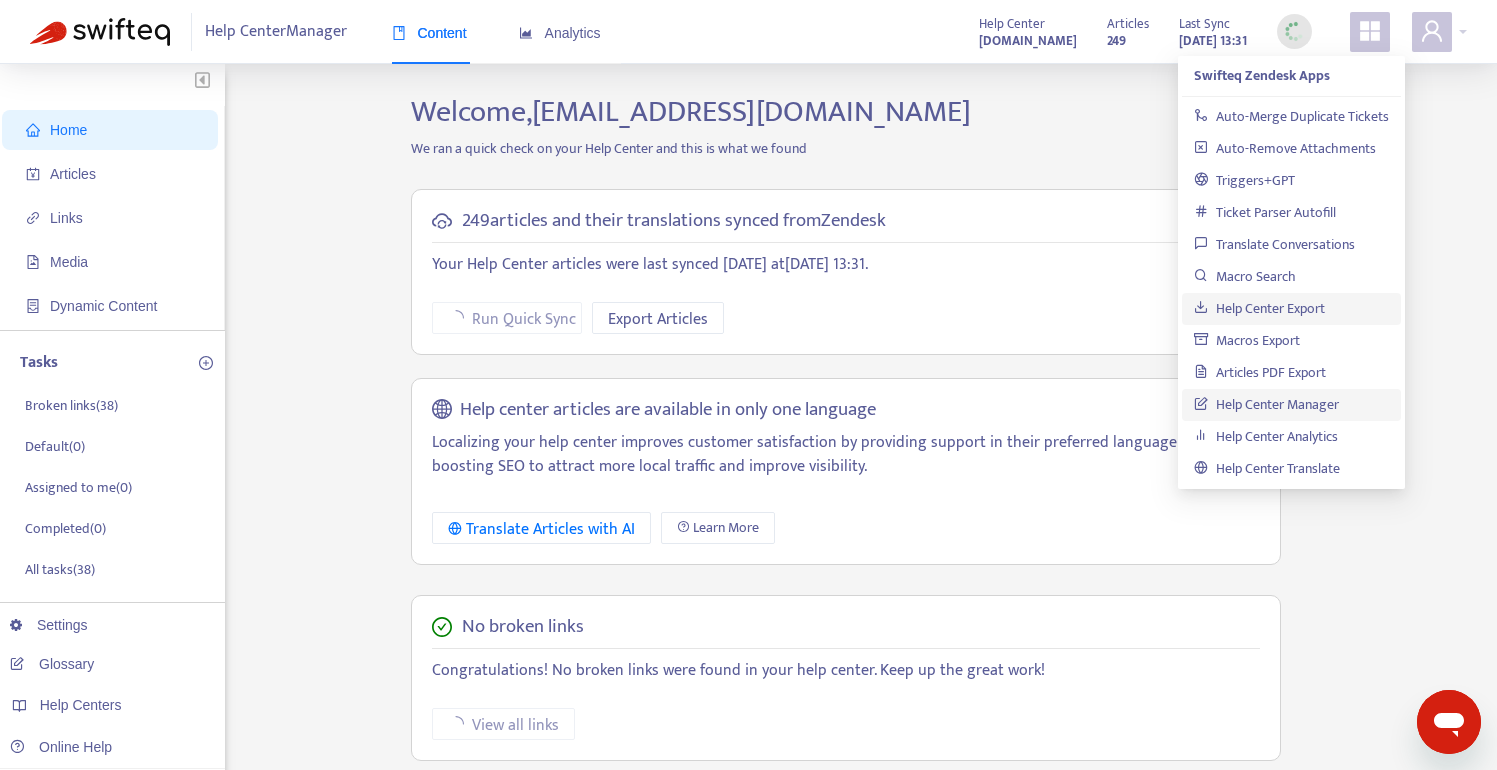 click on "Help Center Export" at bounding box center (1259, 308) 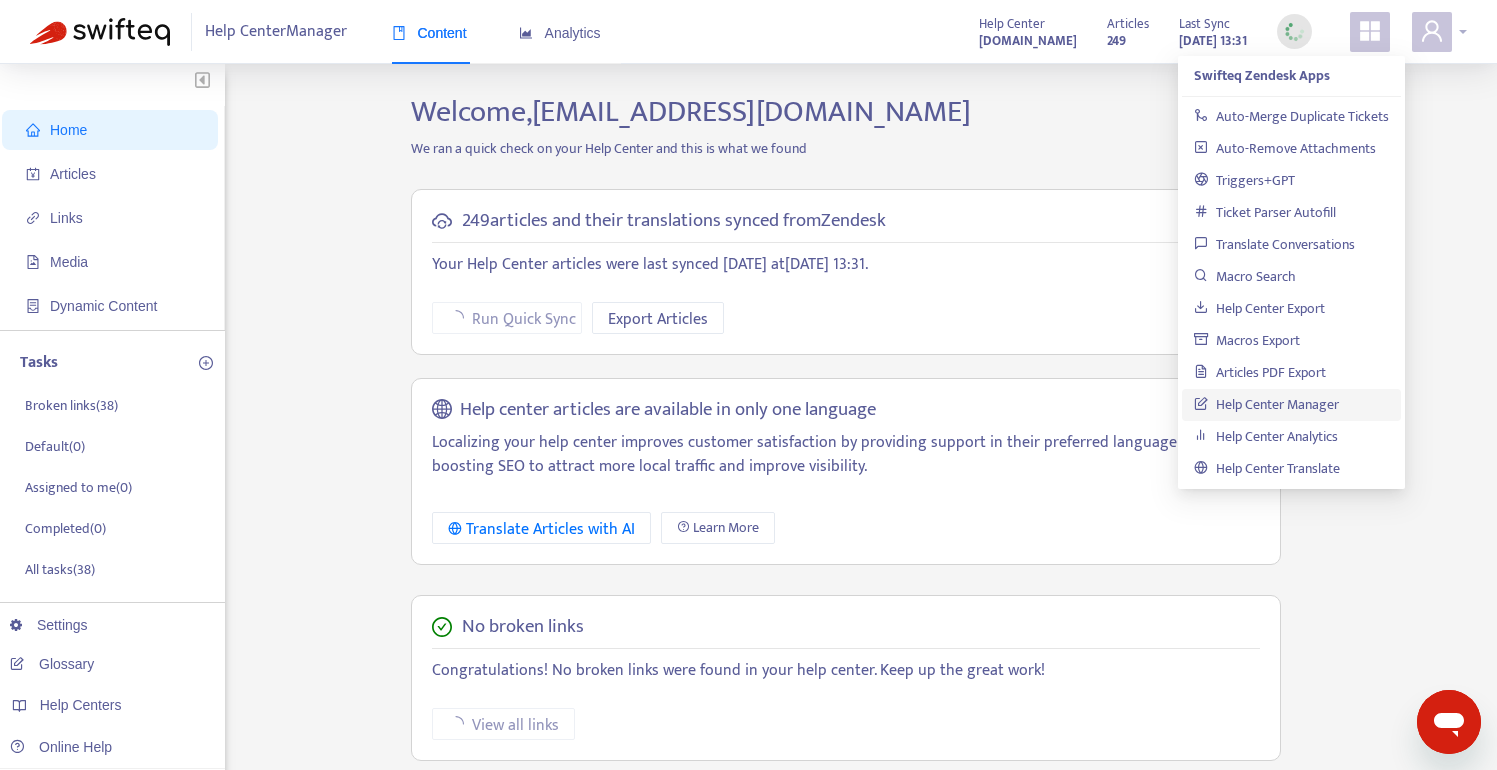 click at bounding box center [1432, 32] 